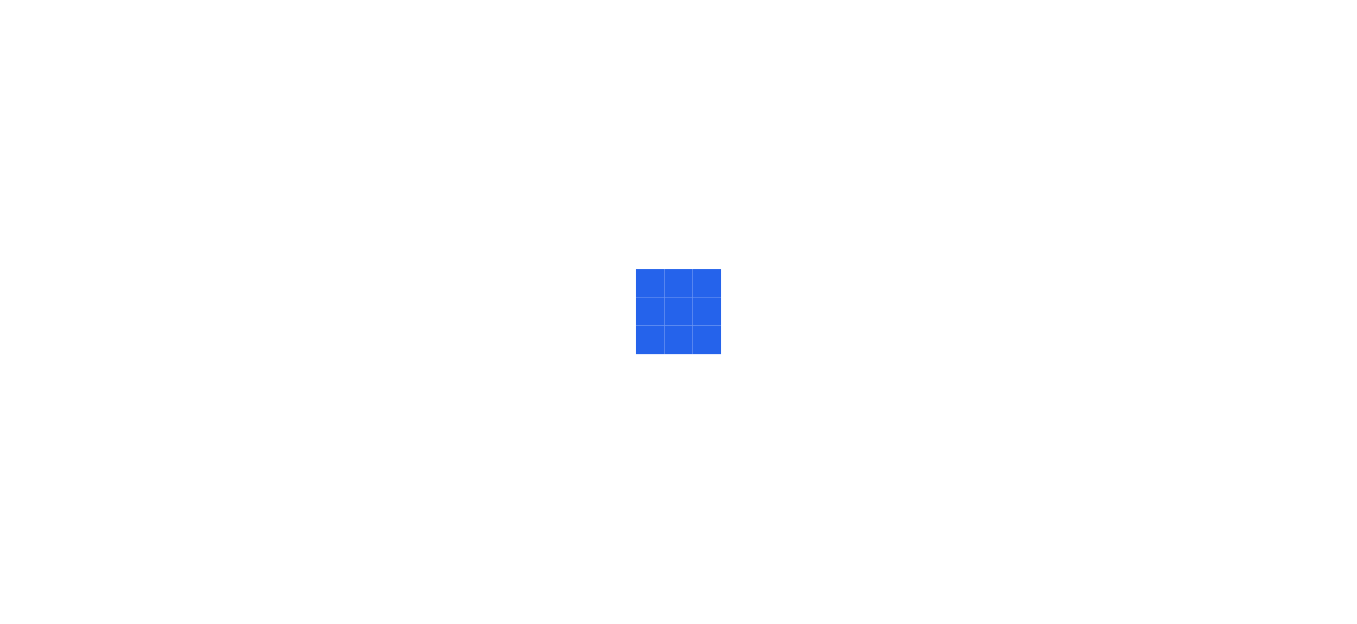 scroll, scrollTop: 0, scrollLeft: 0, axis: both 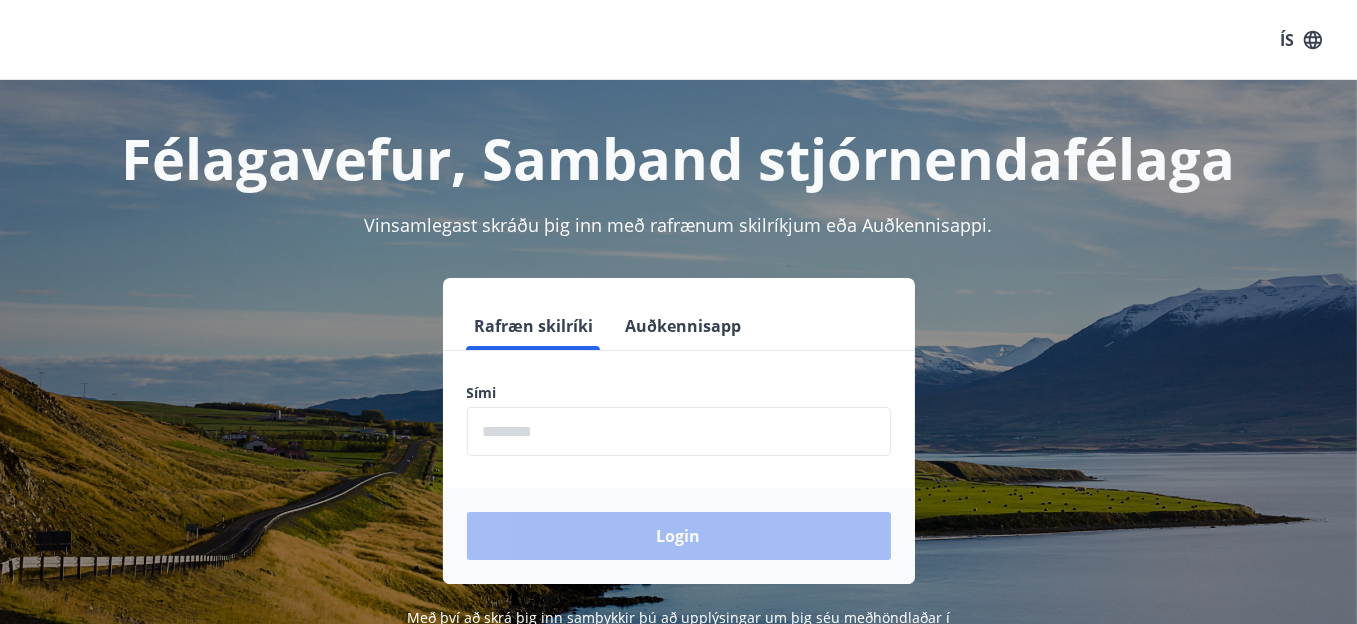 click at bounding box center [679, 431] 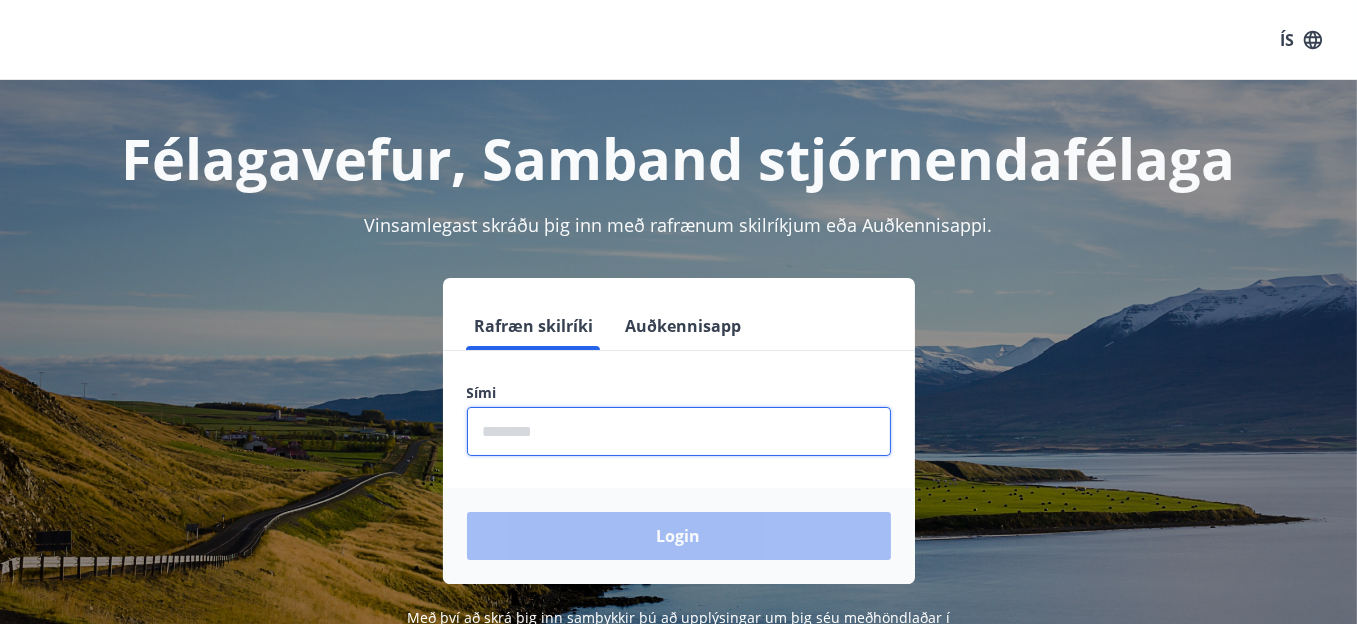 type on "********" 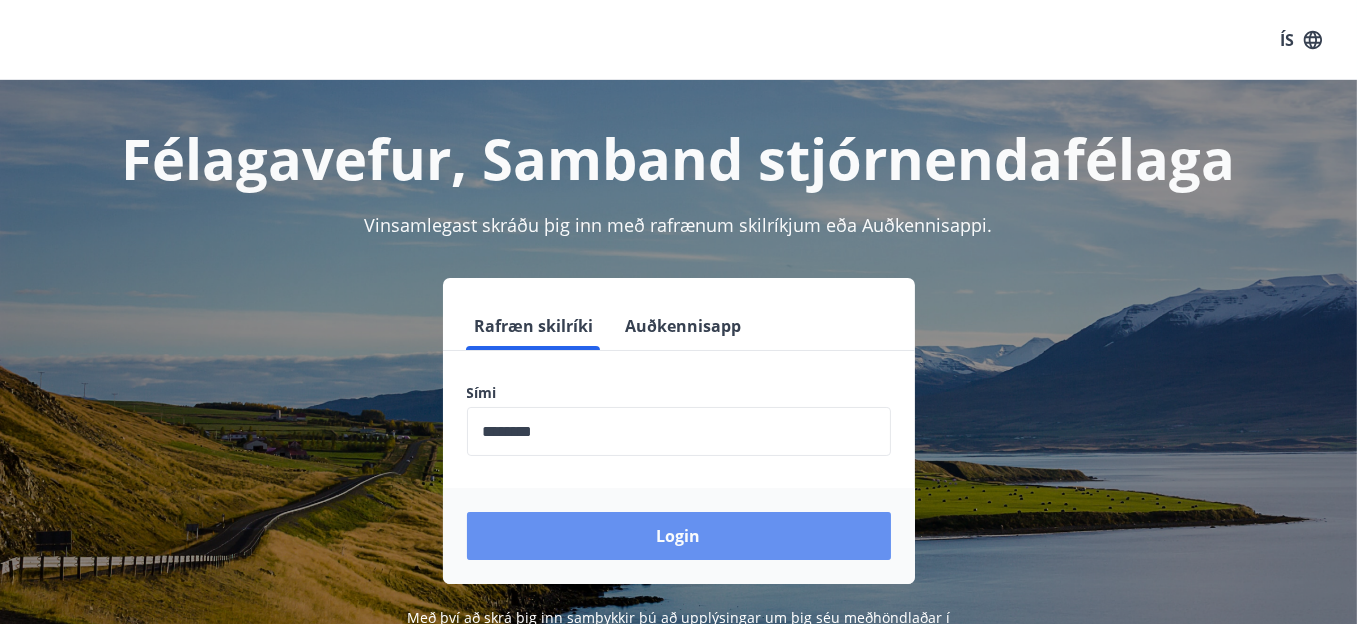 click on "Login" at bounding box center [679, 536] 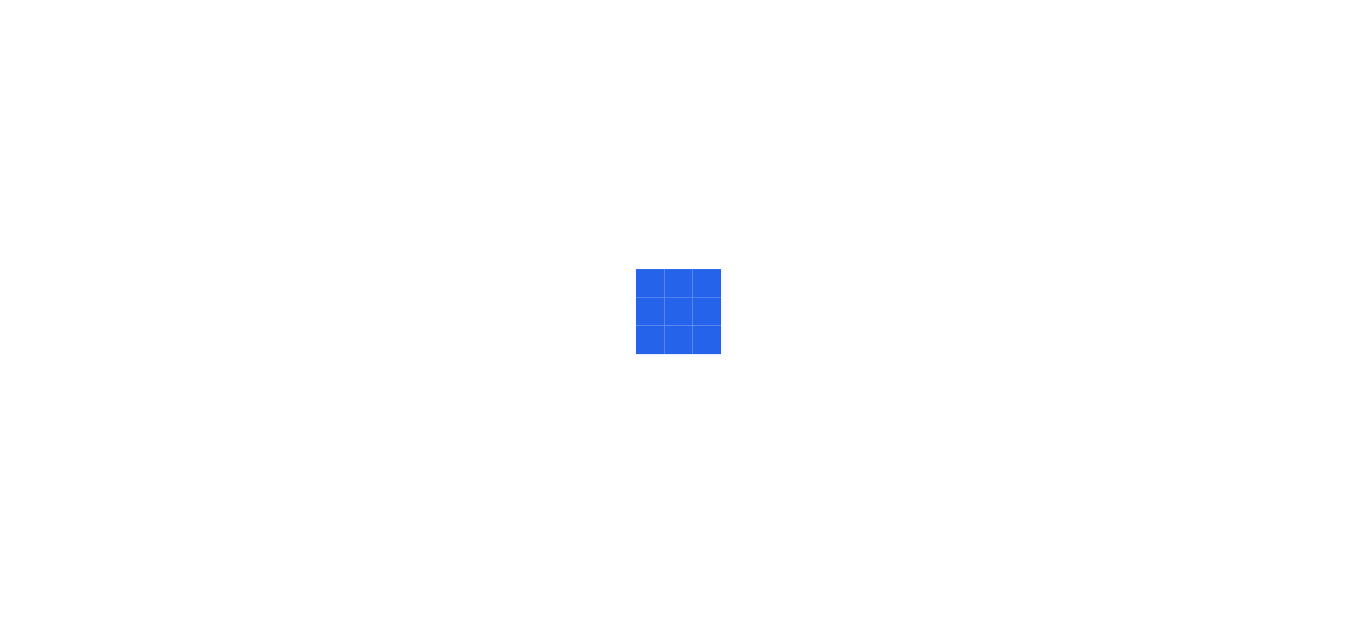 scroll, scrollTop: 0, scrollLeft: 0, axis: both 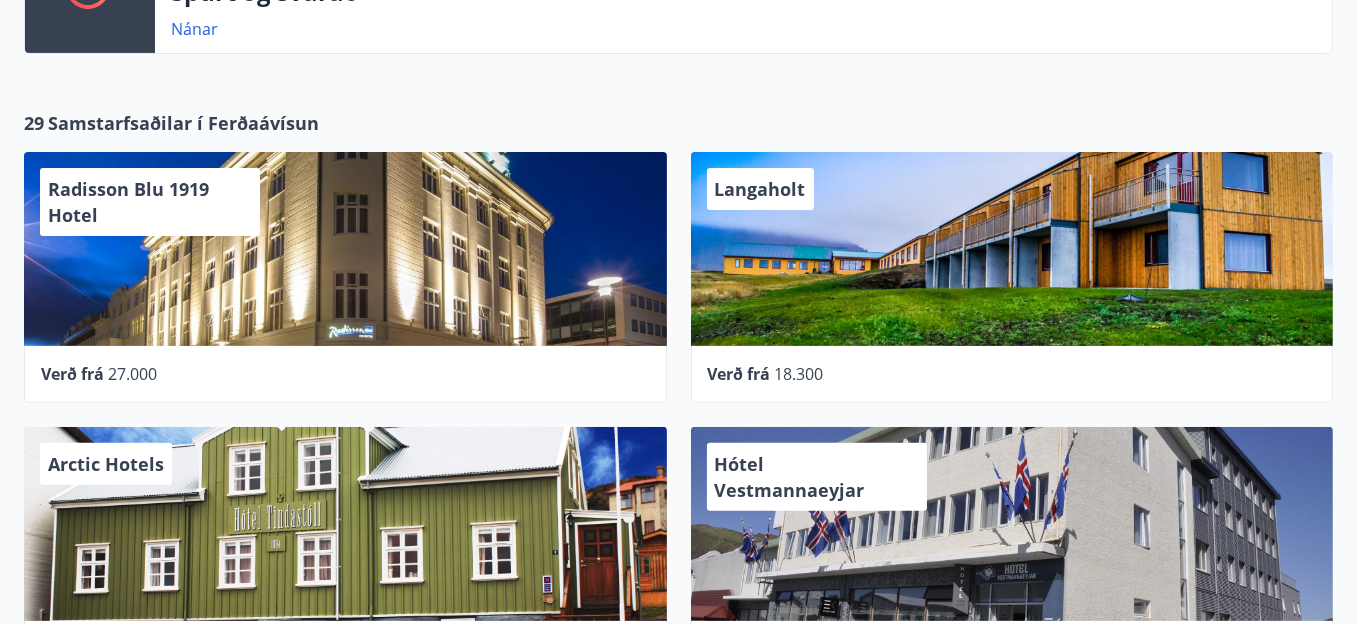 click on "Langaholt" at bounding box center (1012, 249) 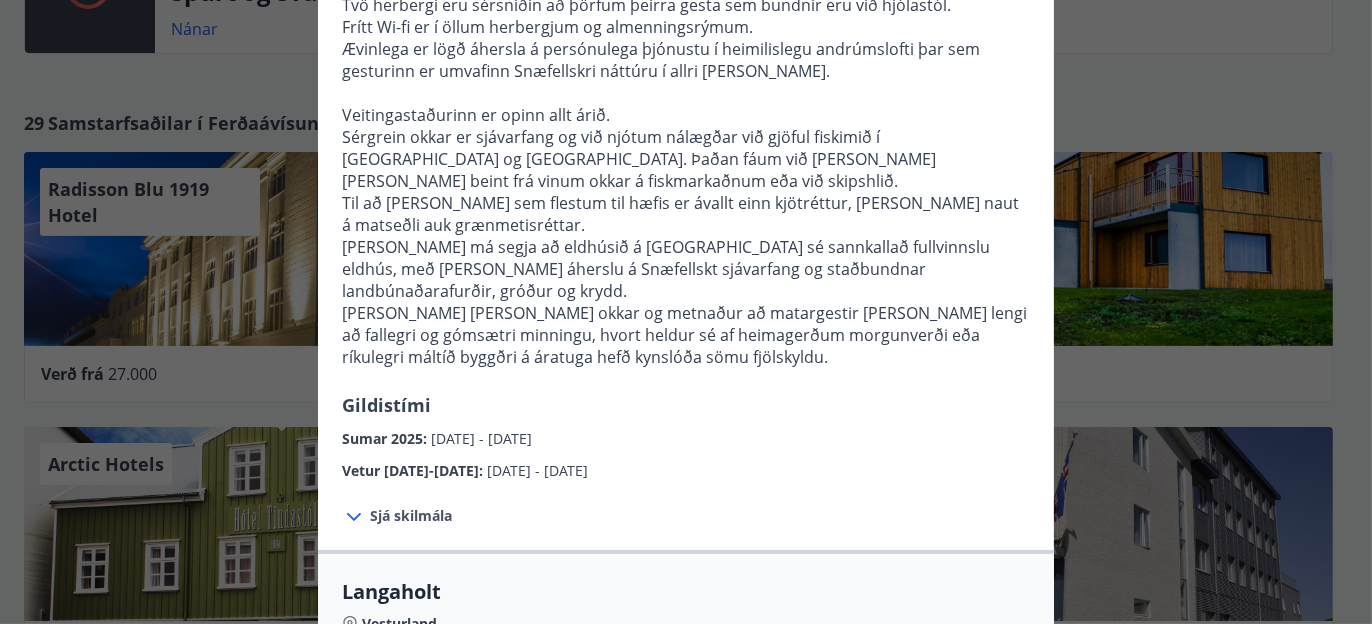 scroll, scrollTop: 412, scrollLeft: 0, axis: vertical 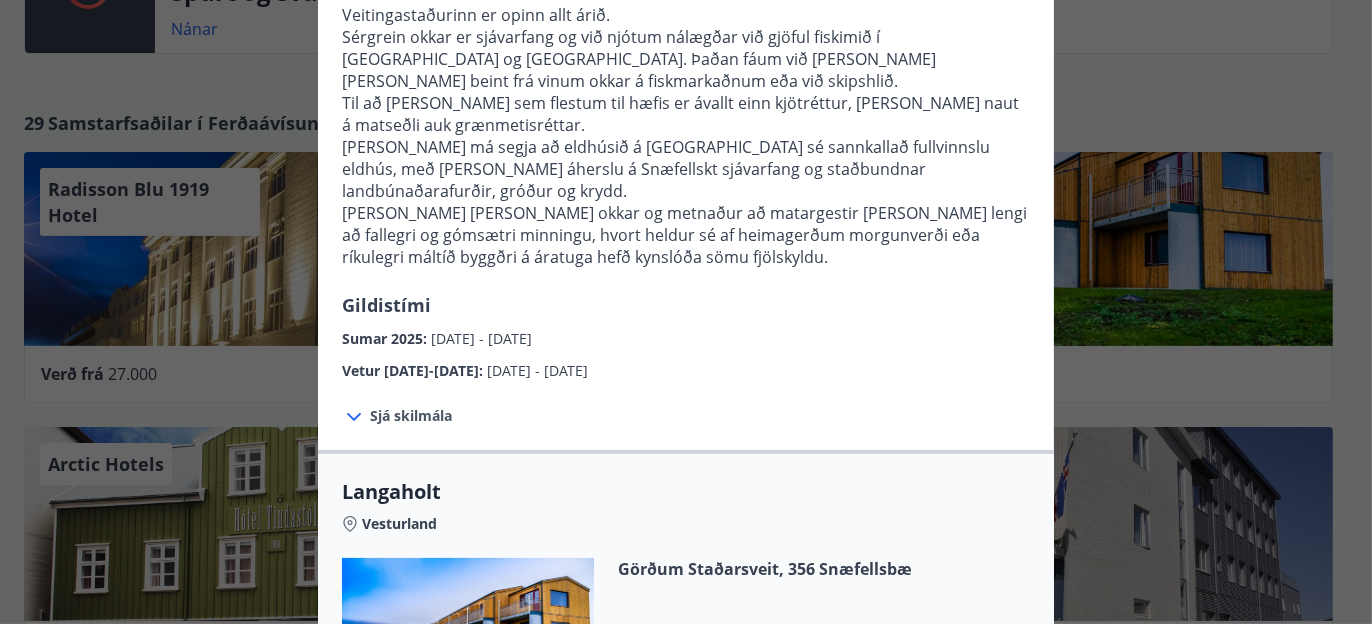 click on "Sjá skilmála" at bounding box center [411, 416] 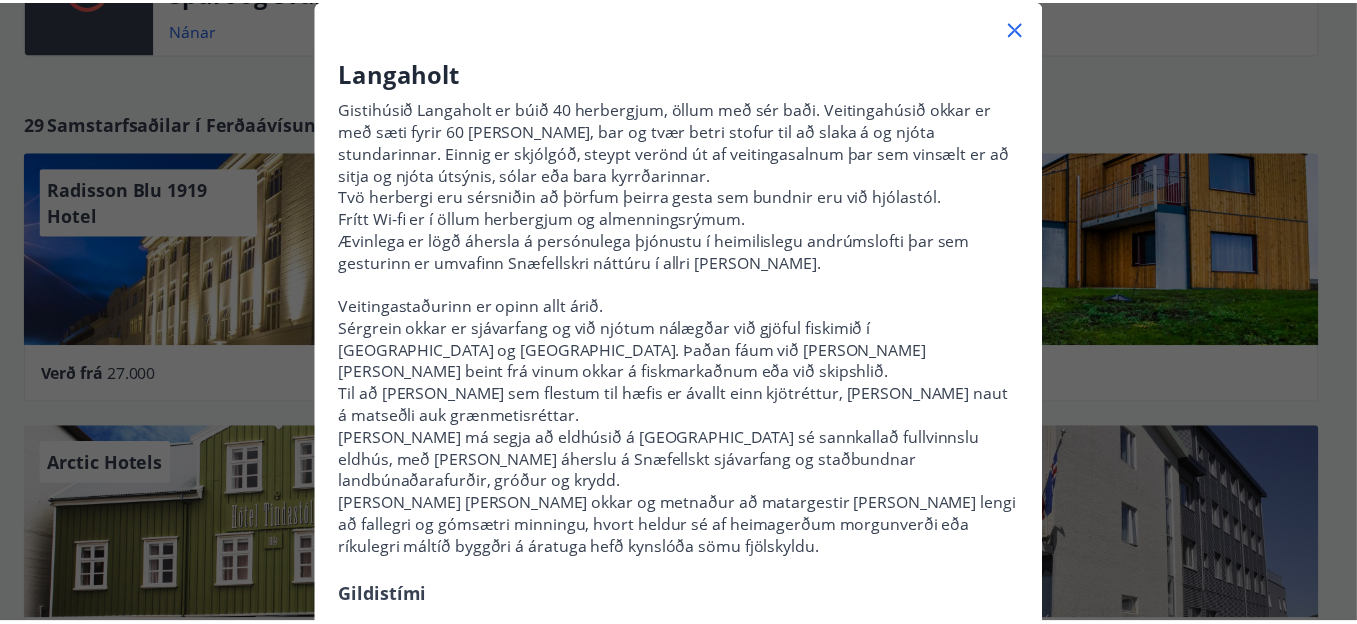 scroll, scrollTop: 0, scrollLeft: 0, axis: both 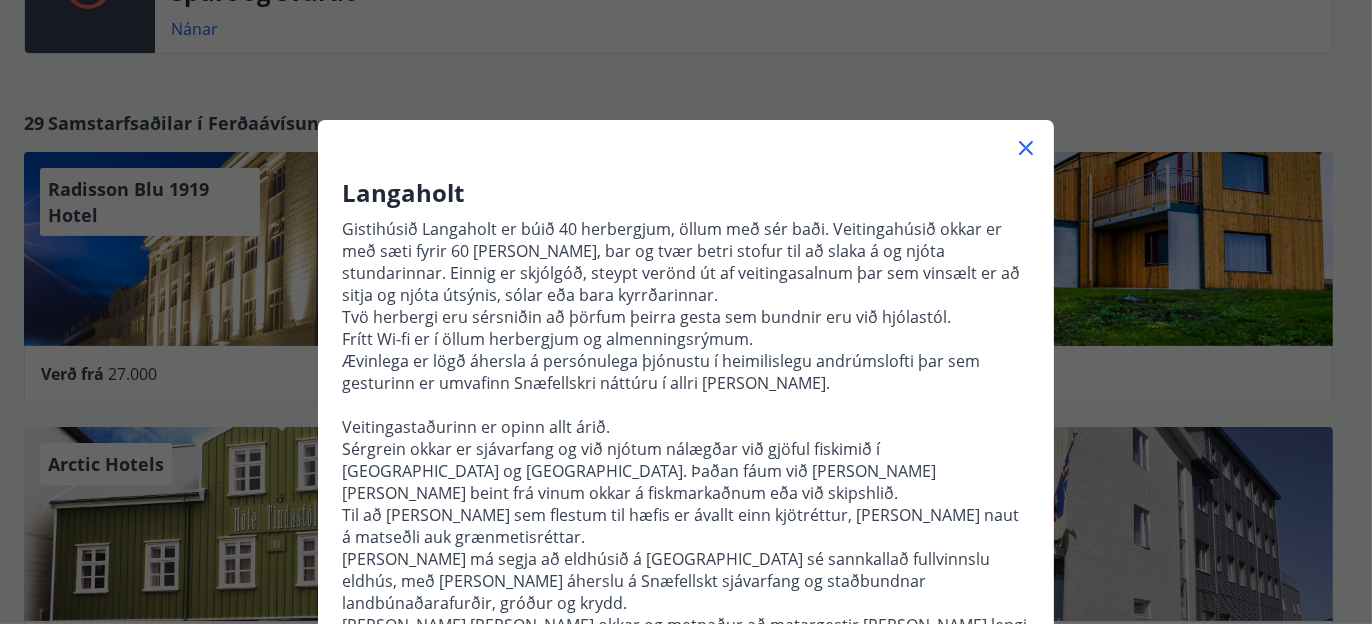 click 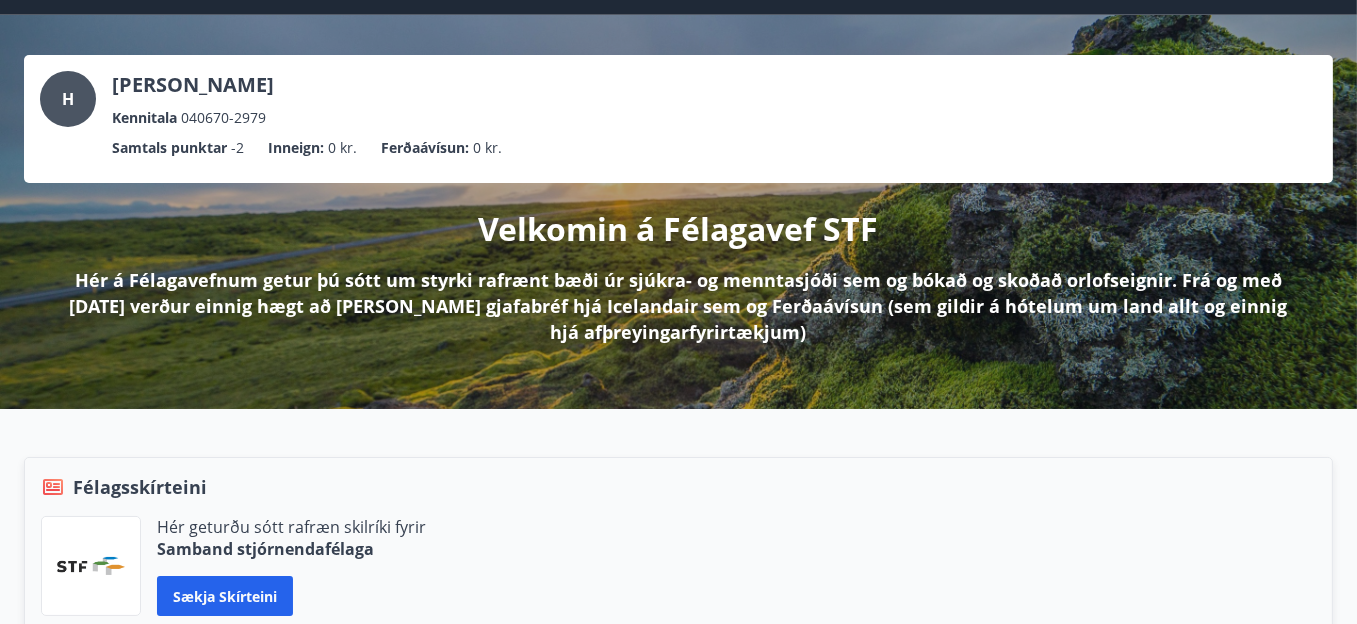scroll, scrollTop: 0, scrollLeft: 0, axis: both 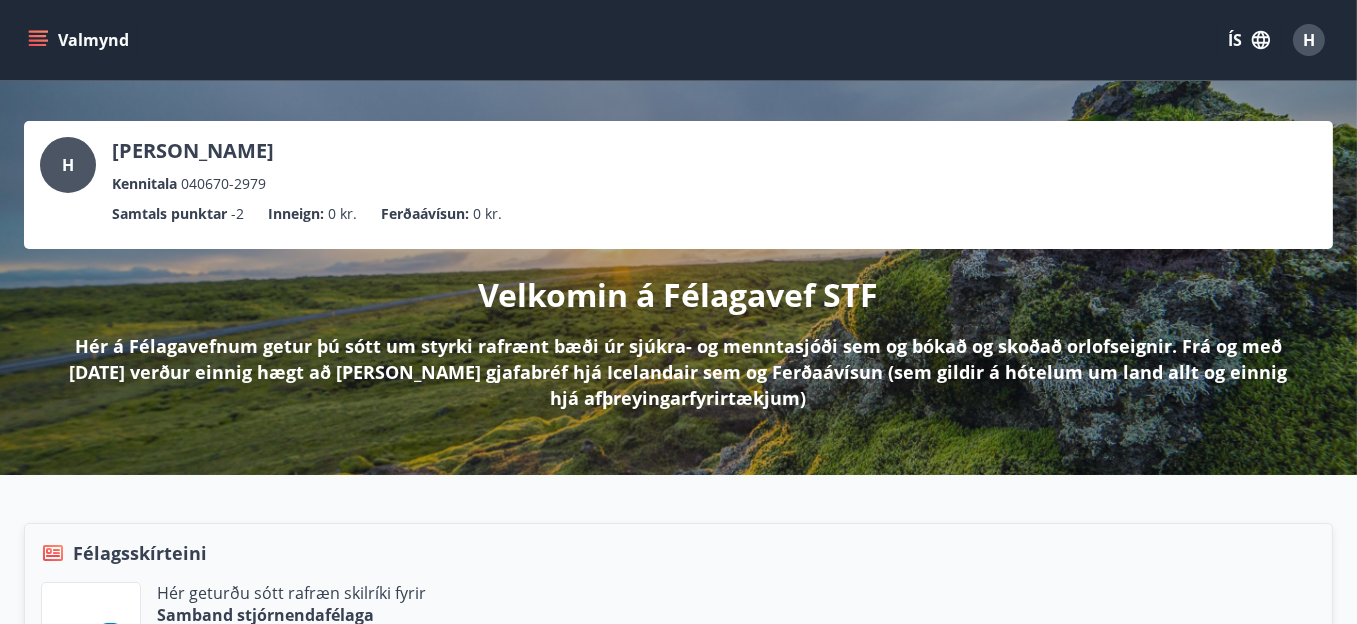 click 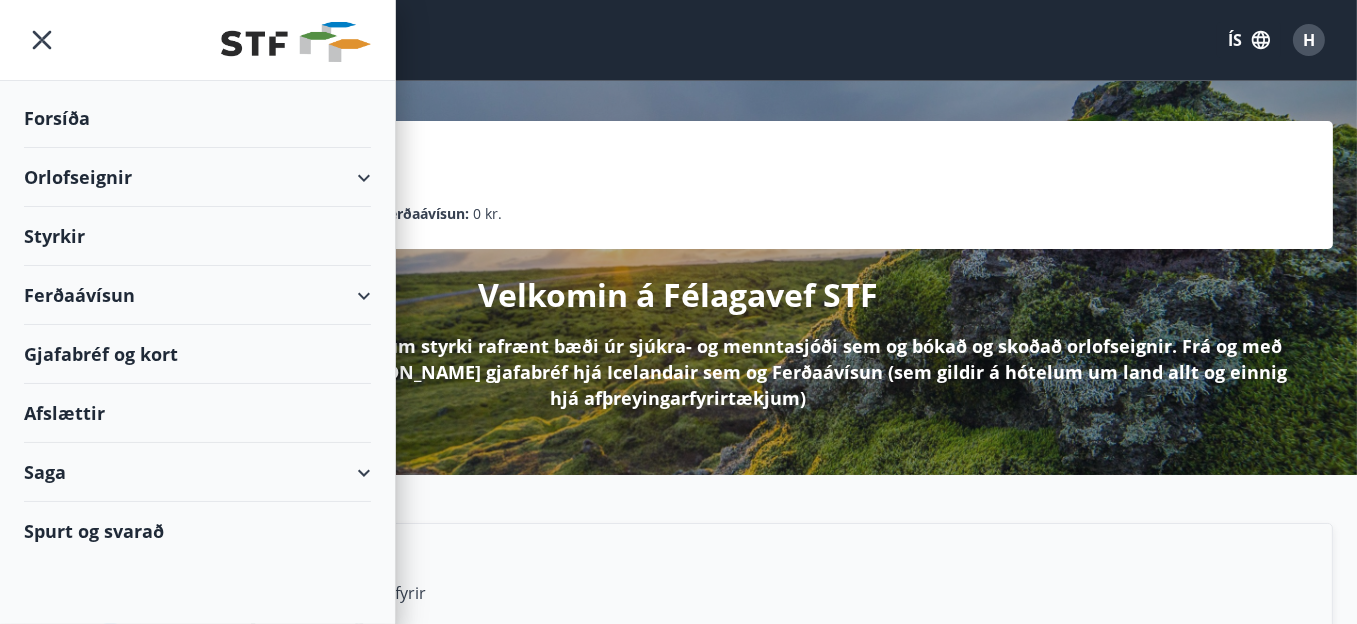 click on "Orlofseignir" at bounding box center [197, 177] 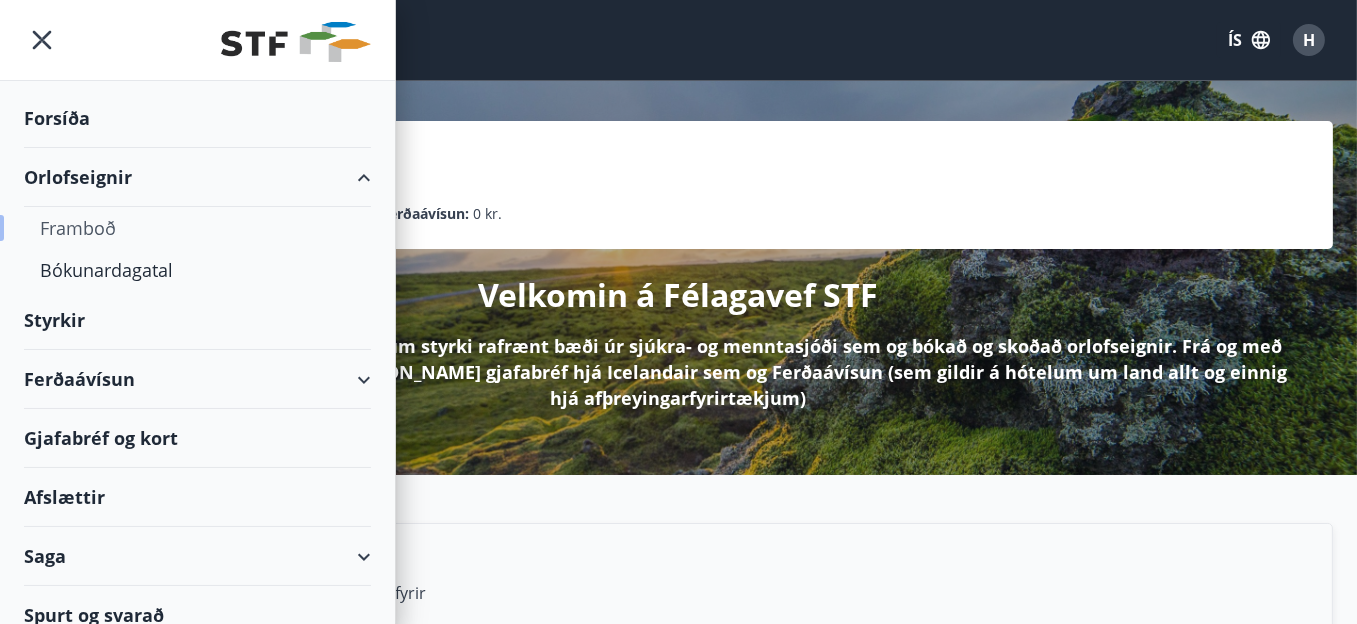 click on "Framboð" at bounding box center (197, 228) 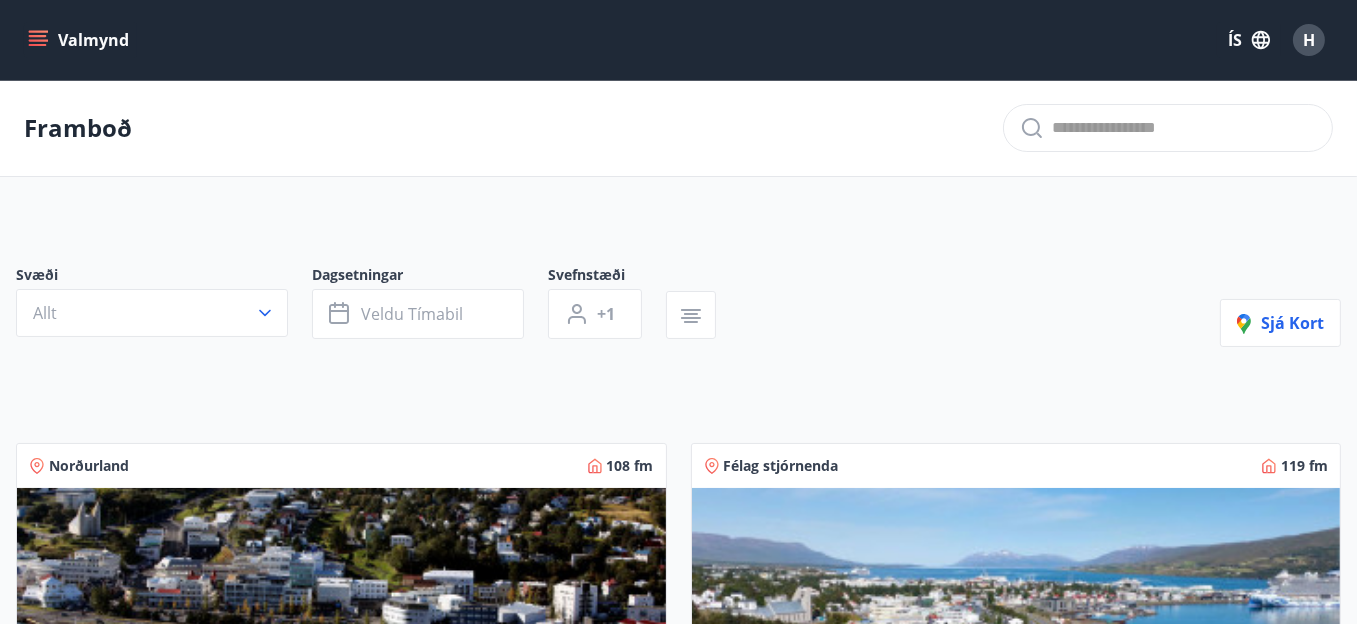 click on "Norðurland" at bounding box center (89, 466) 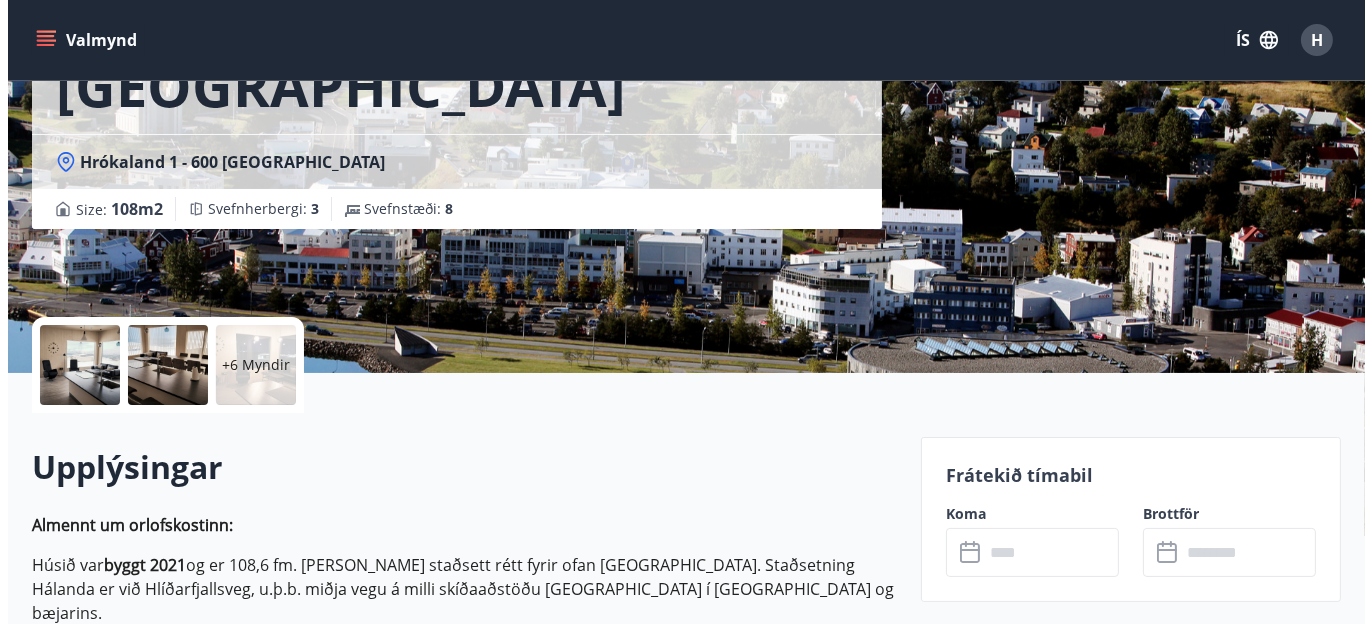 scroll, scrollTop: 200, scrollLeft: 0, axis: vertical 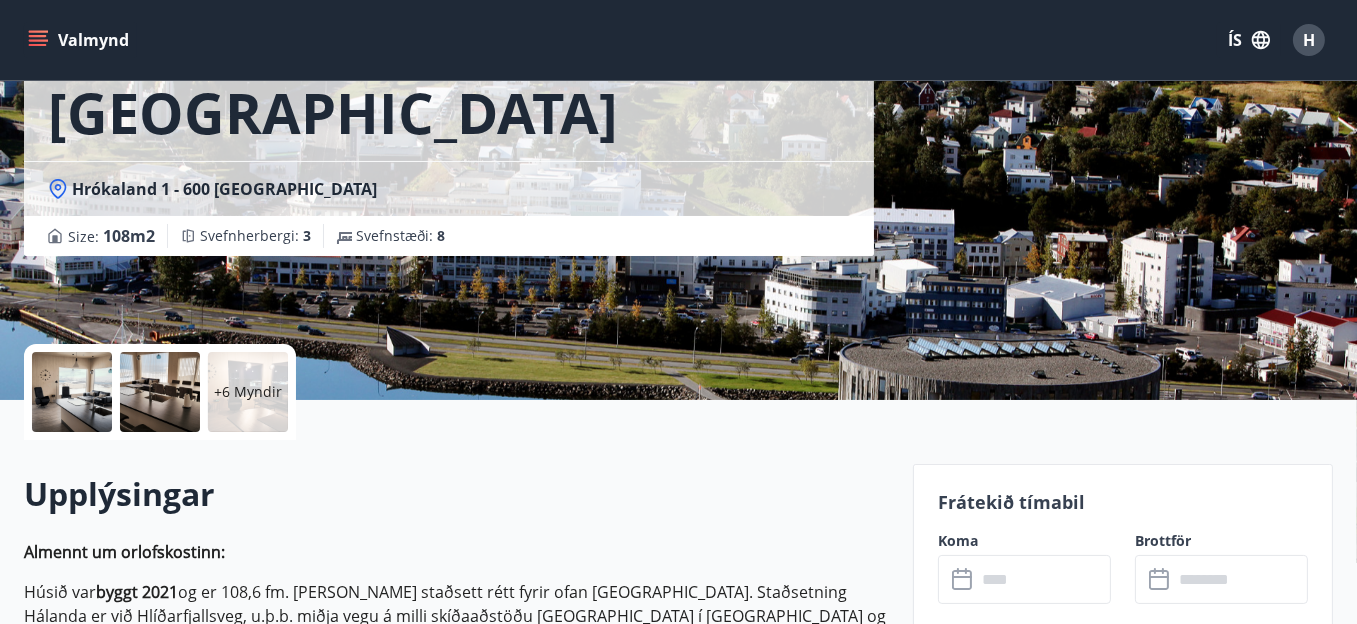 click at bounding box center [72, 392] 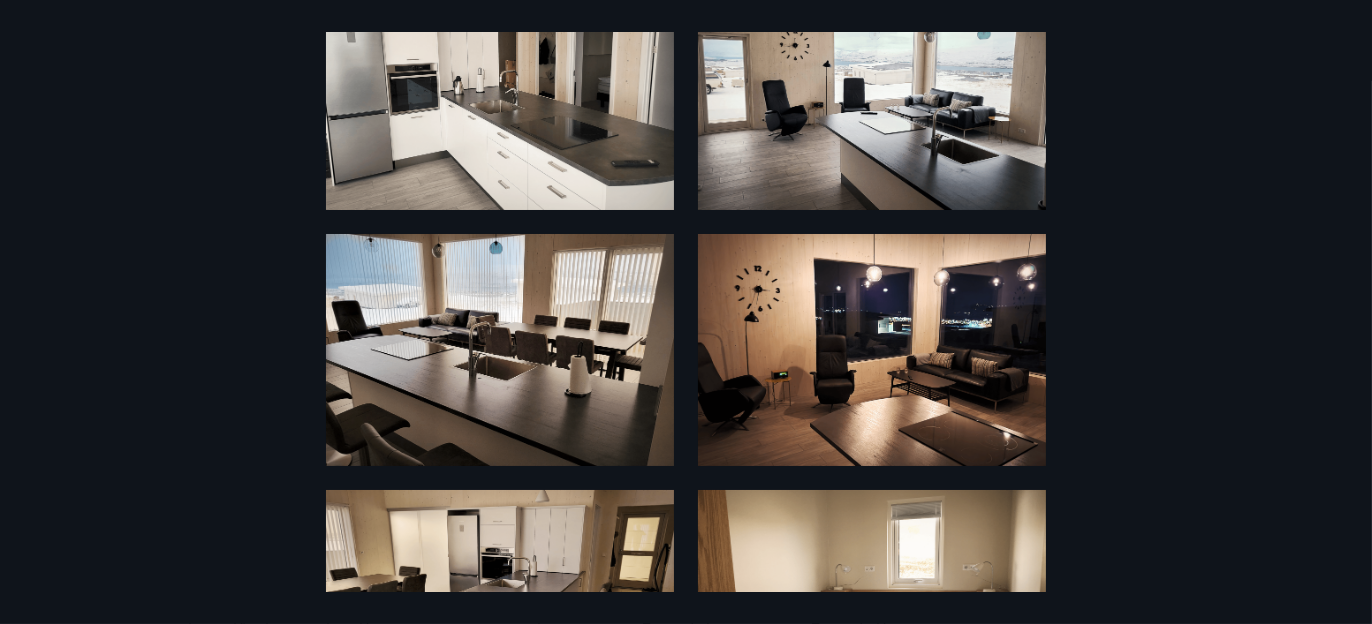 scroll, scrollTop: 0, scrollLeft: 0, axis: both 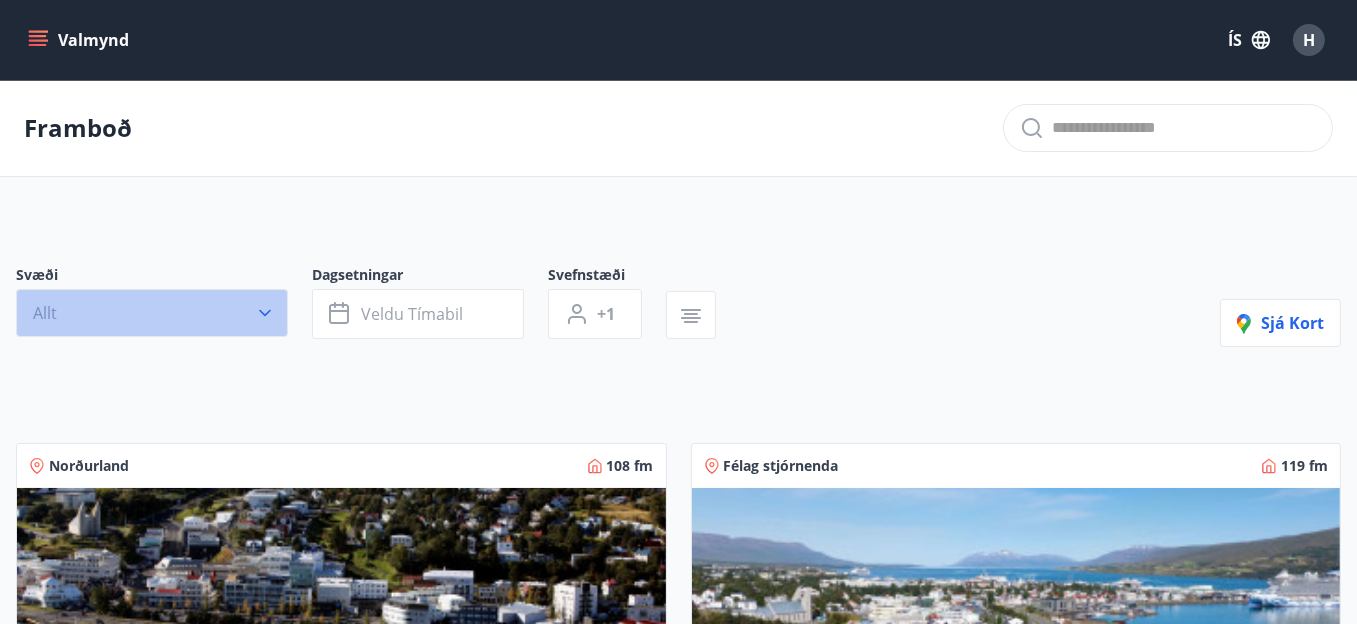 click 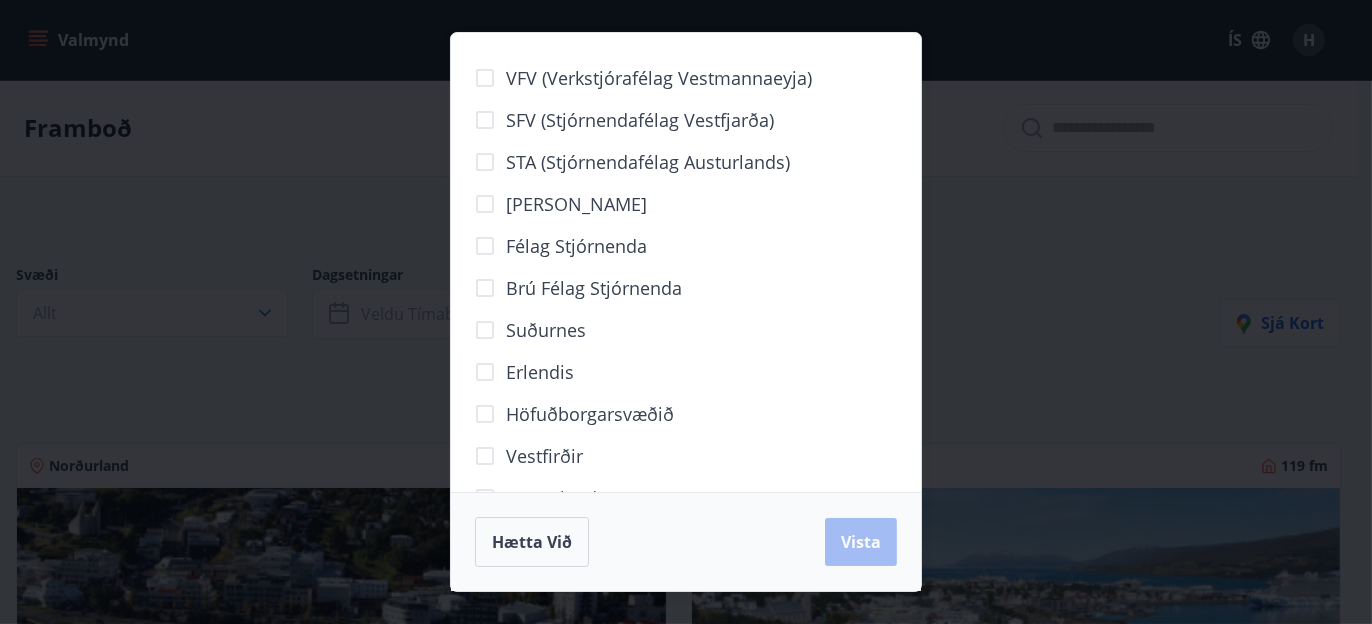 click on "VFV (Verkstjórafélag Vestmannaeyja) SFV (Stjórnendafélag Vestfjarða) STA (Stjórnendafélag Austurlands) [PERSON_NAME] Félag stjórnenda Brú félag stjórnenda Suðurnes Erlendis Höfuðborgarsvæðið [GEOGRAPHIC_DATA] Vesturland Norðurland [GEOGRAPHIC_DATA] [GEOGRAPHIC_DATA] [GEOGRAPHIC_DATA] við [GEOGRAPHIC_DATA]" at bounding box center (686, 312) 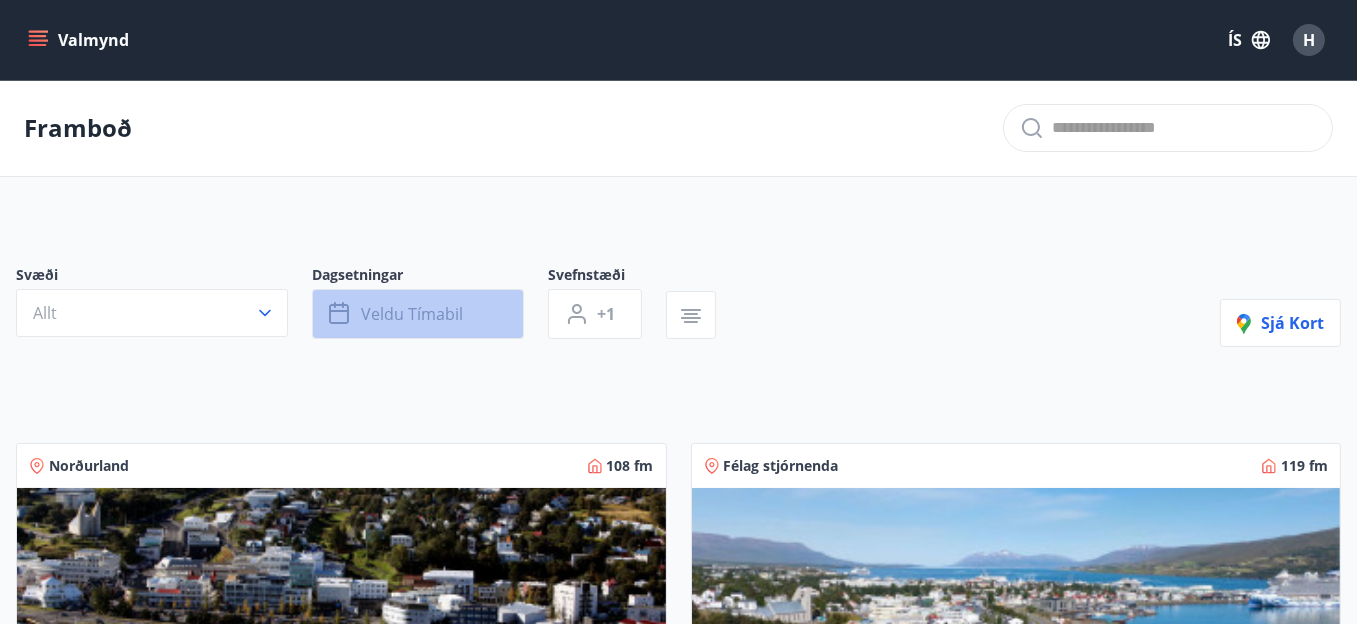 click on "Veldu tímabil" at bounding box center (412, 314) 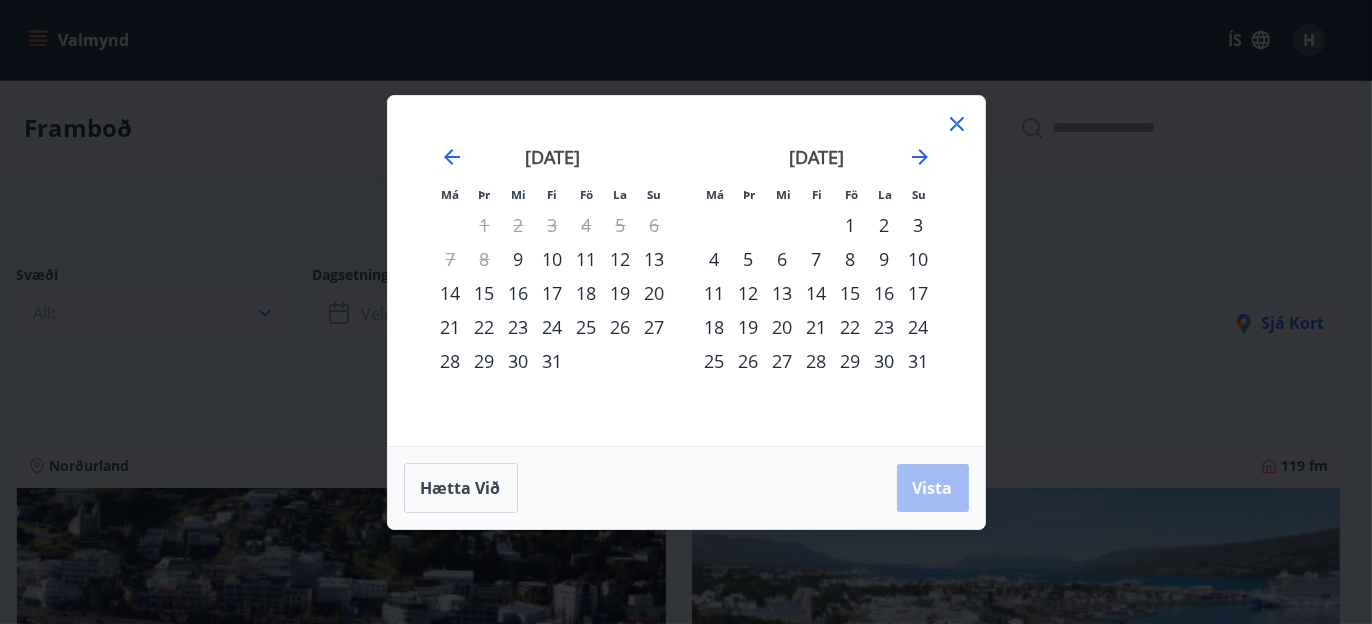 click on "27" at bounding box center [783, 361] 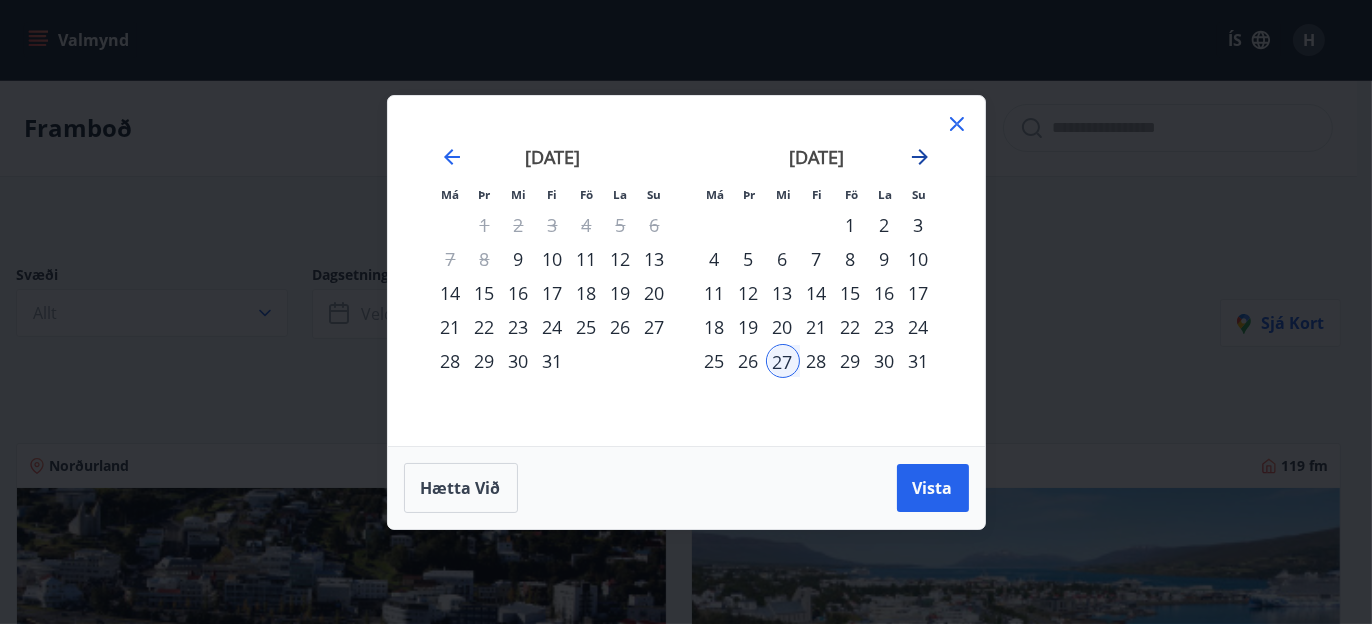 click 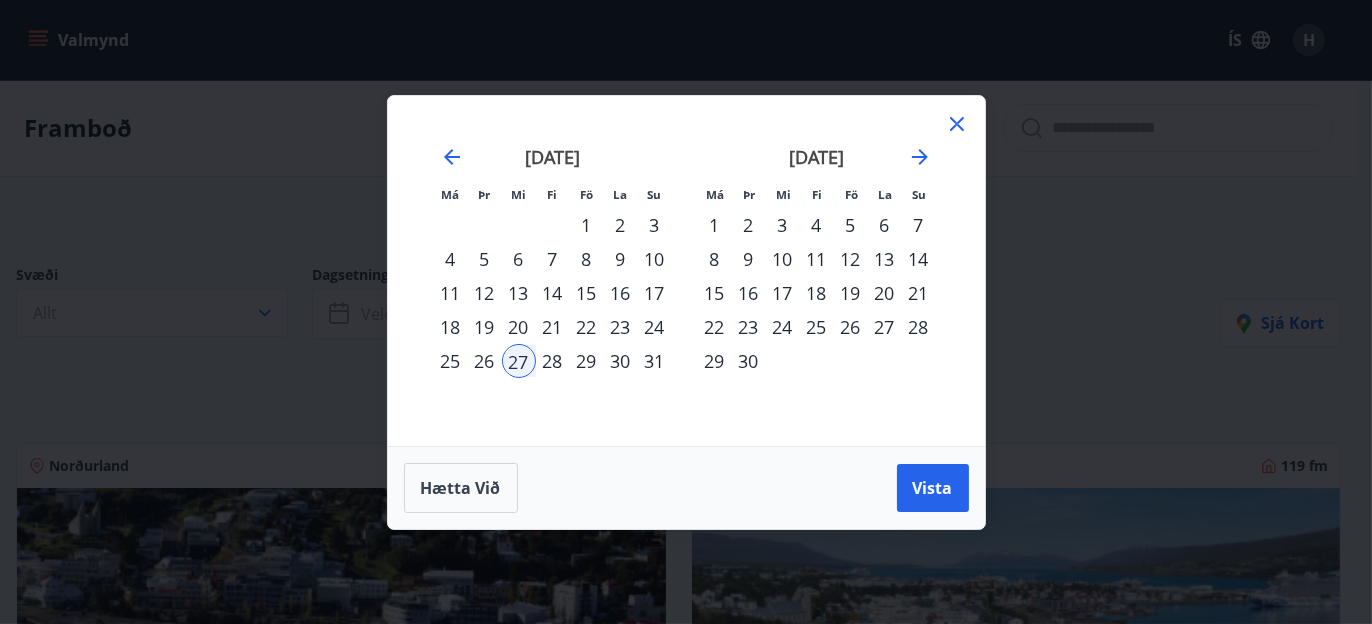 click on "2" at bounding box center (749, 225) 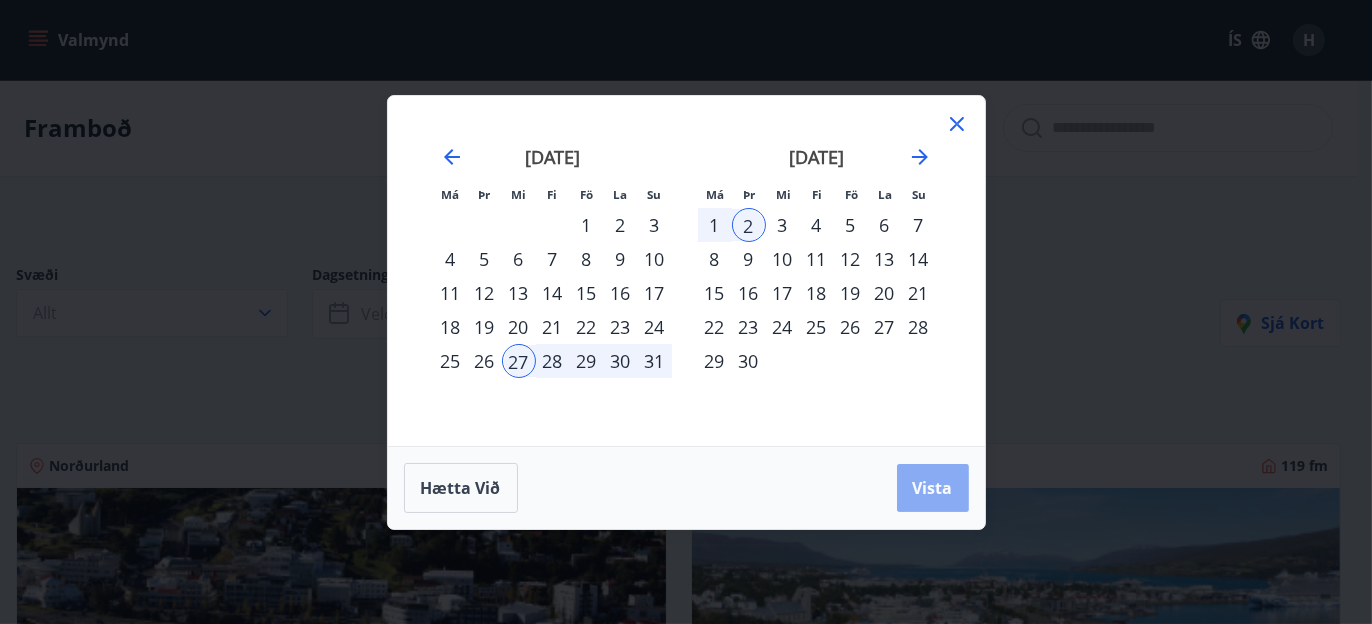 click on "Vista" at bounding box center [933, 488] 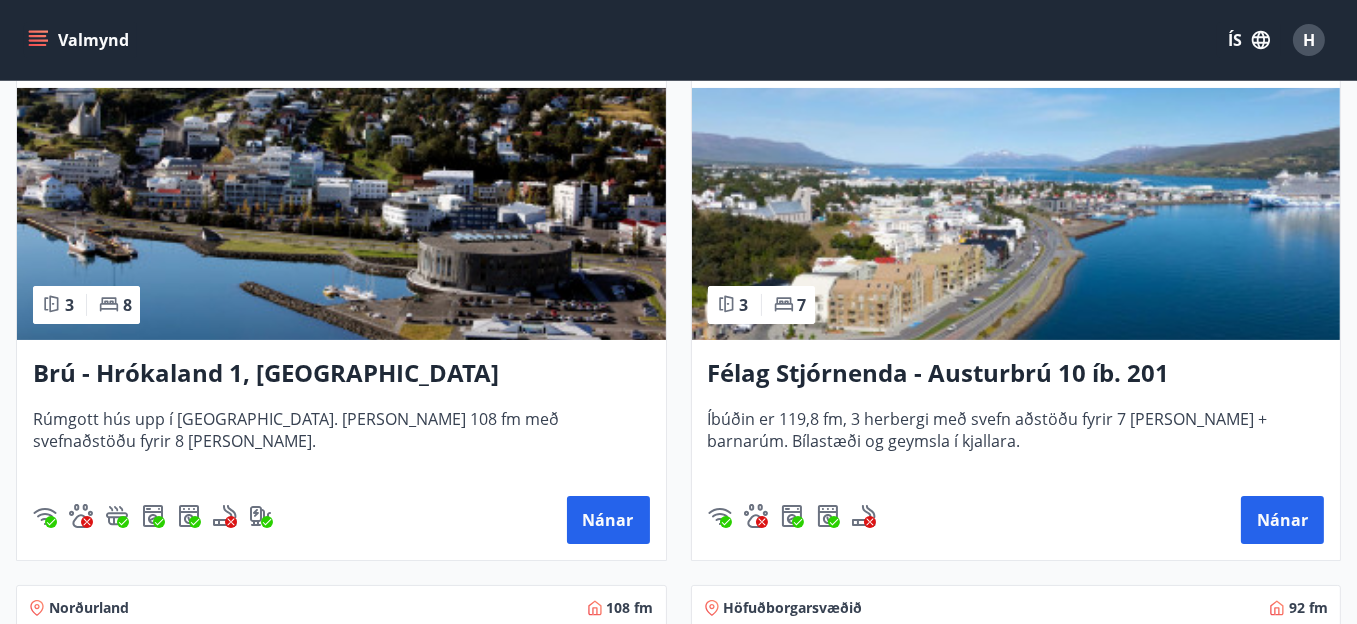 scroll, scrollTop: 400, scrollLeft: 0, axis: vertical 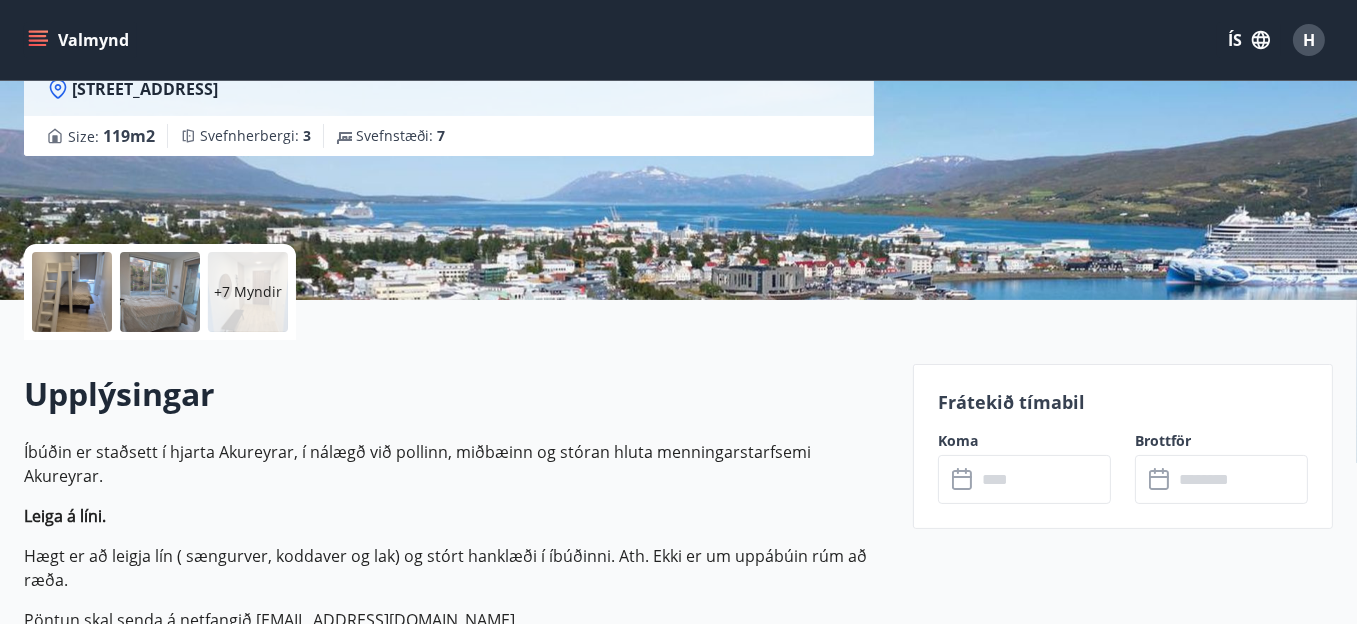 click at bounding box center [72, 292] 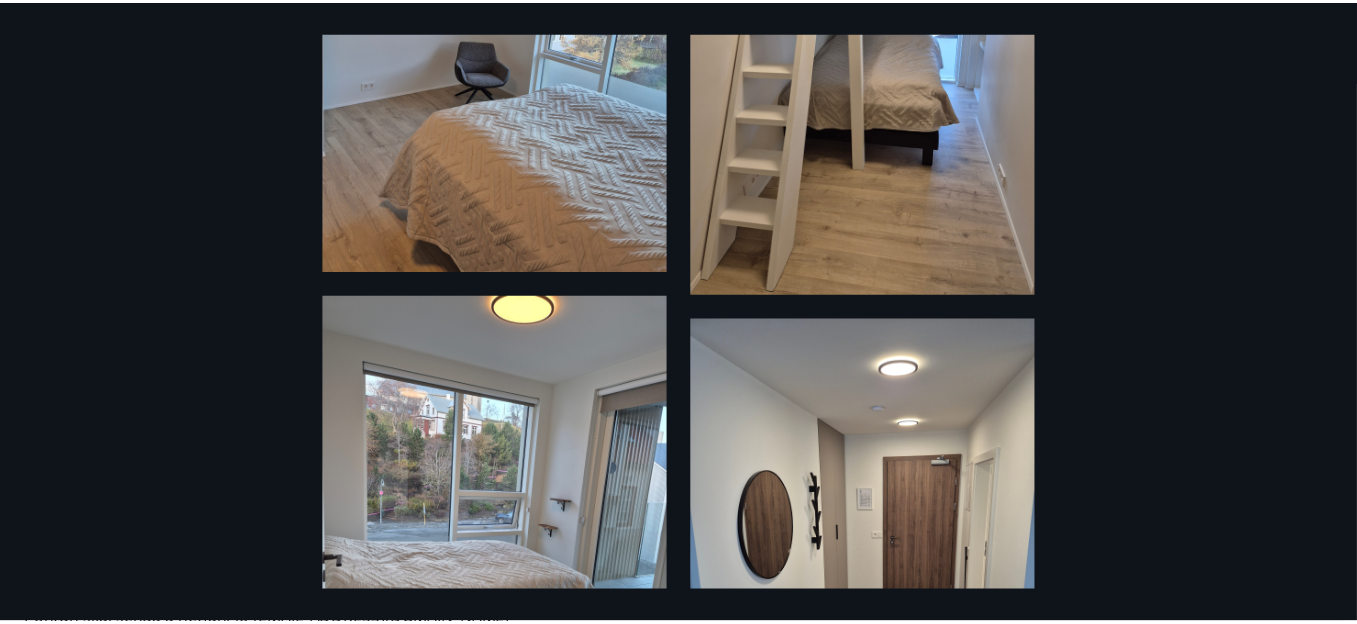 scroll, scrollTop: 0, scrollLeft: 0, axis: both 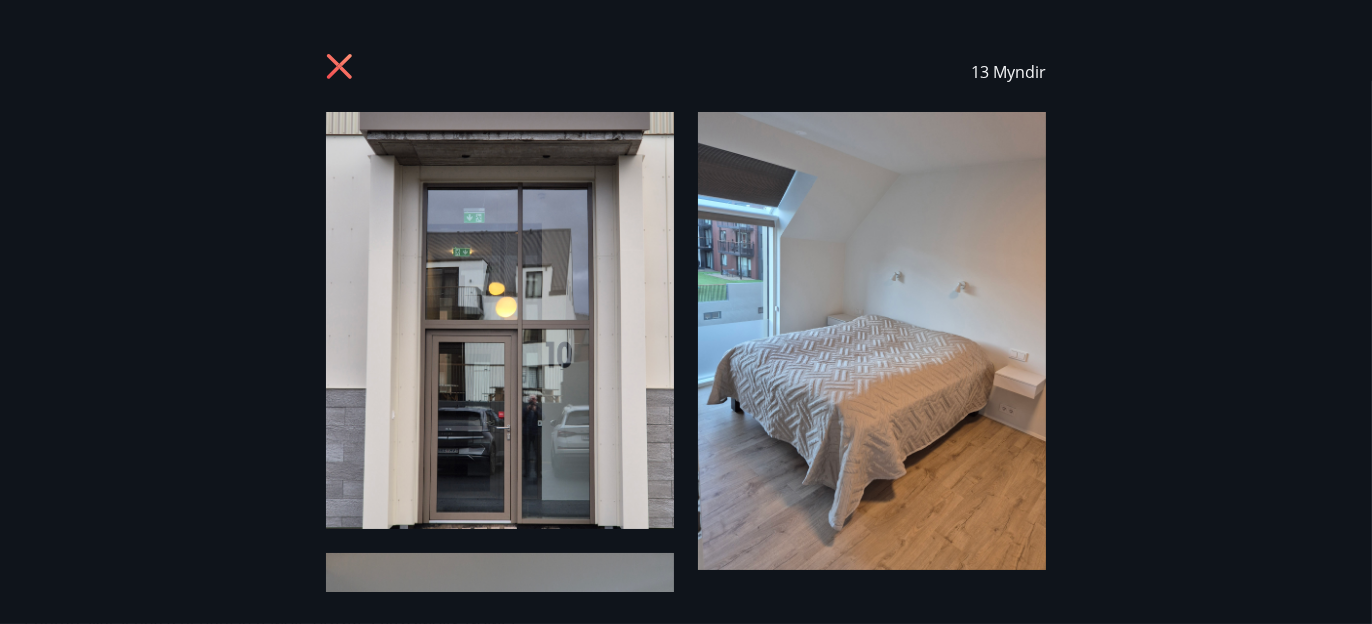 click 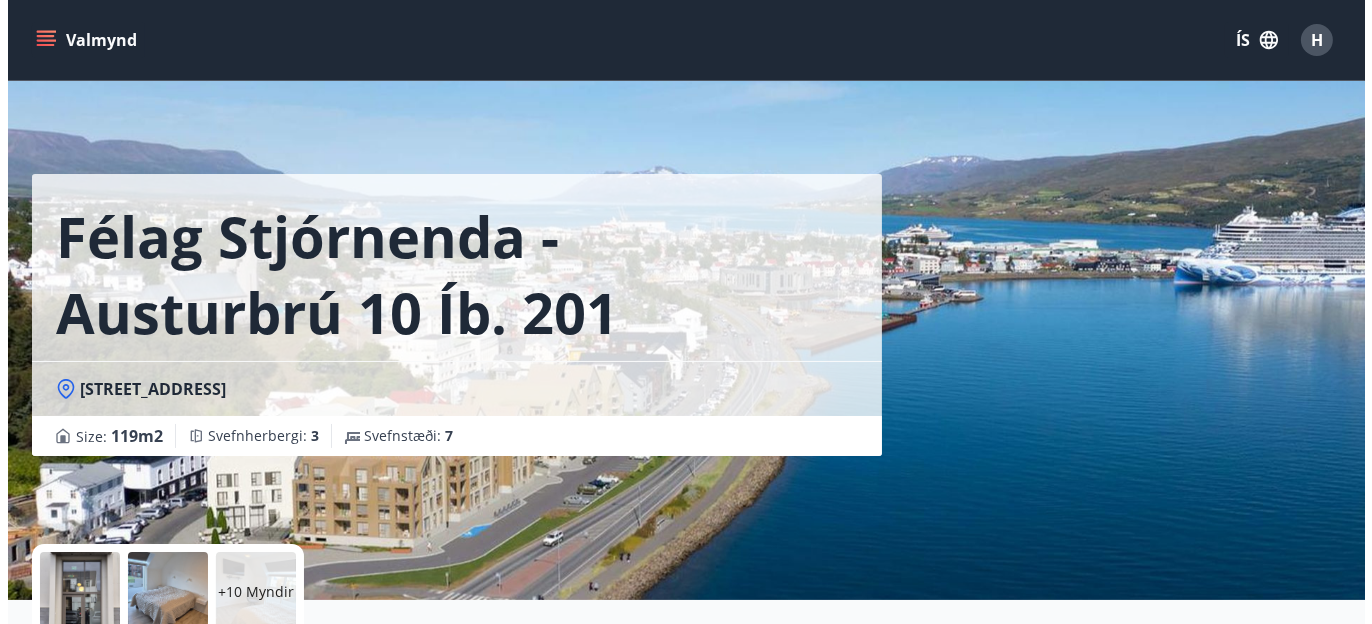 scroll, scrollTop: 300, scrollLeft: 0, axis: vertical 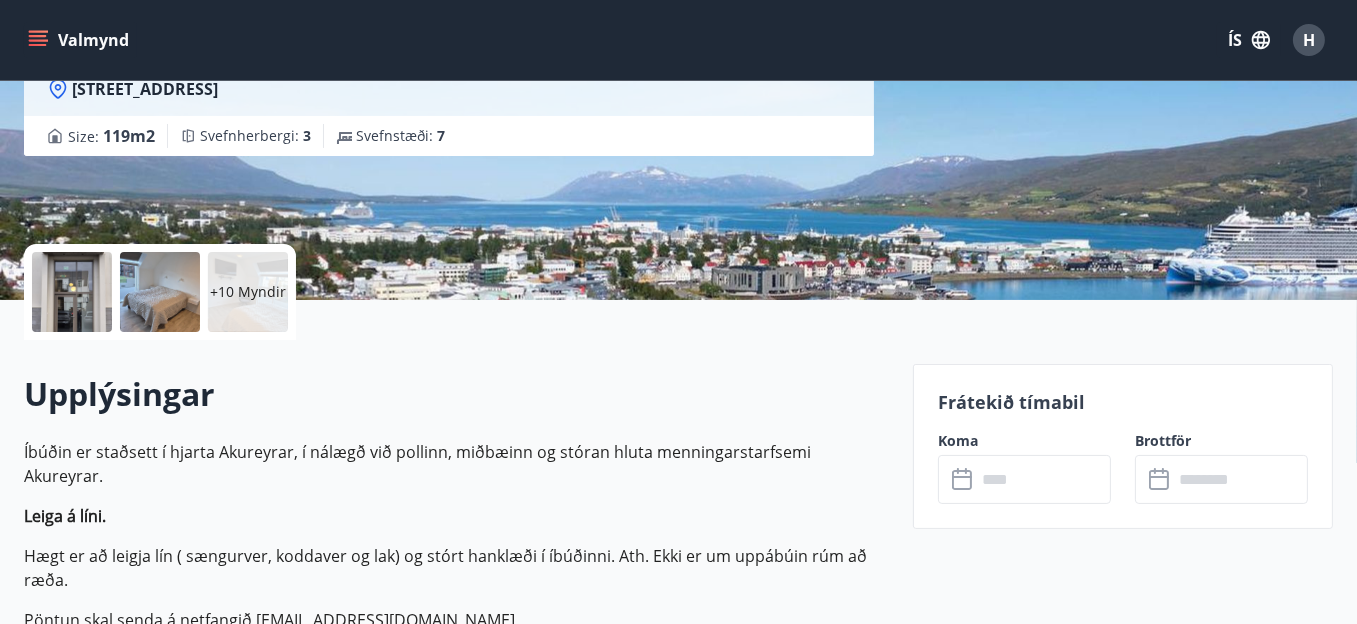 click at bounding box center [72, 292] 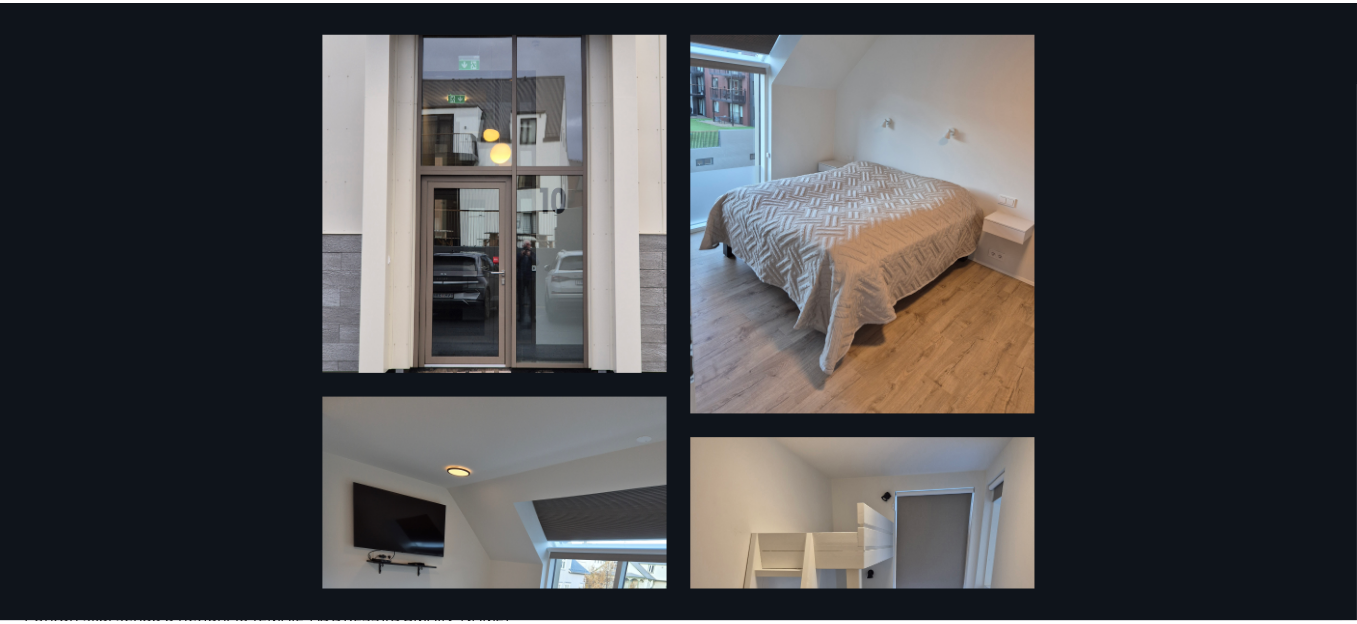 scroll, scrollTop: 0, scrollLeft: 0, axis: both 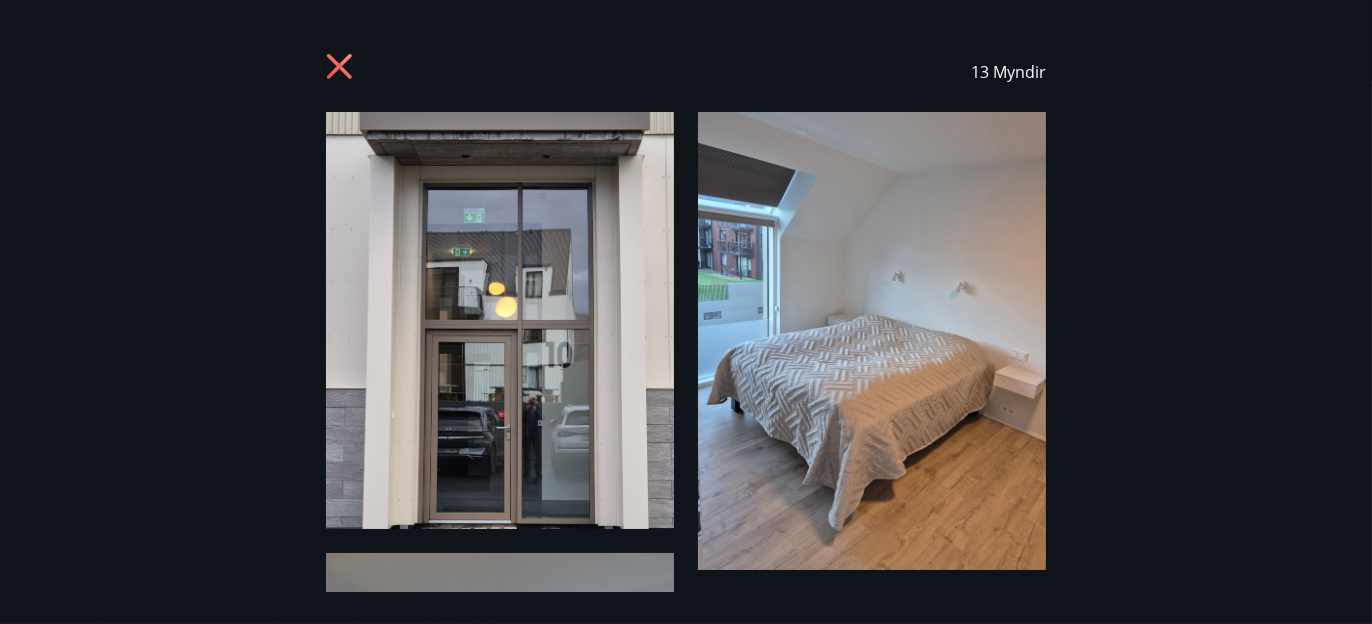 click 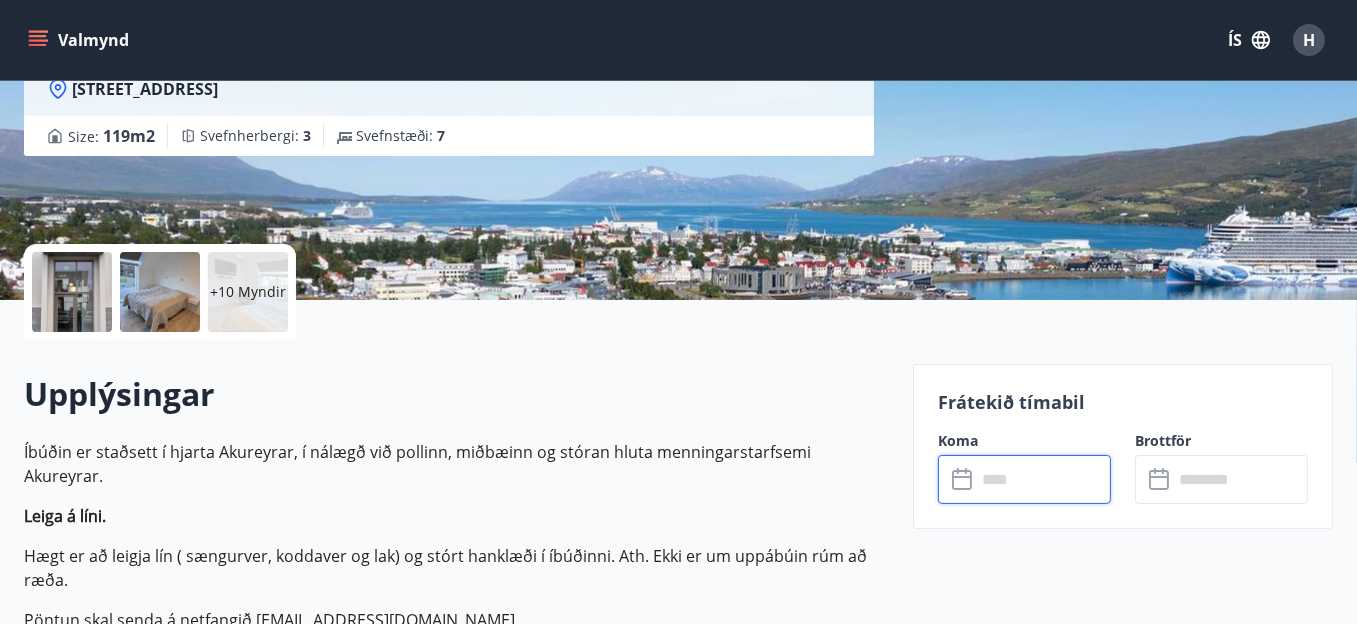 click at bounding box center (1043, 479) 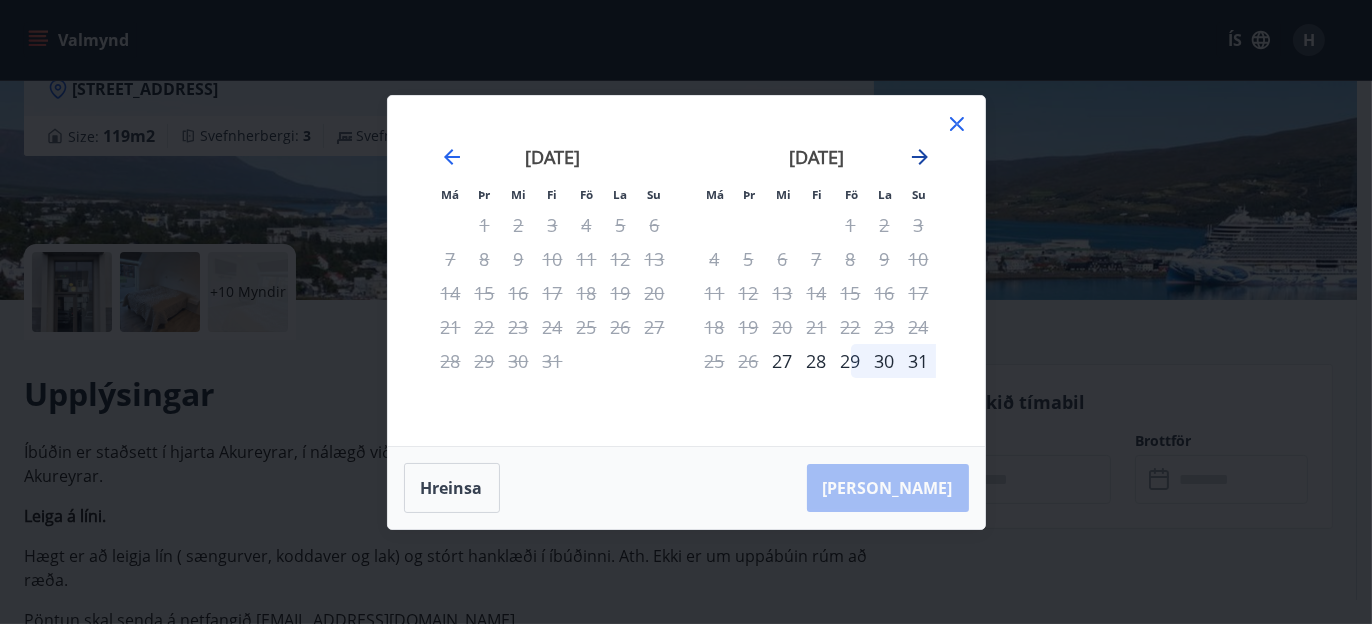 click 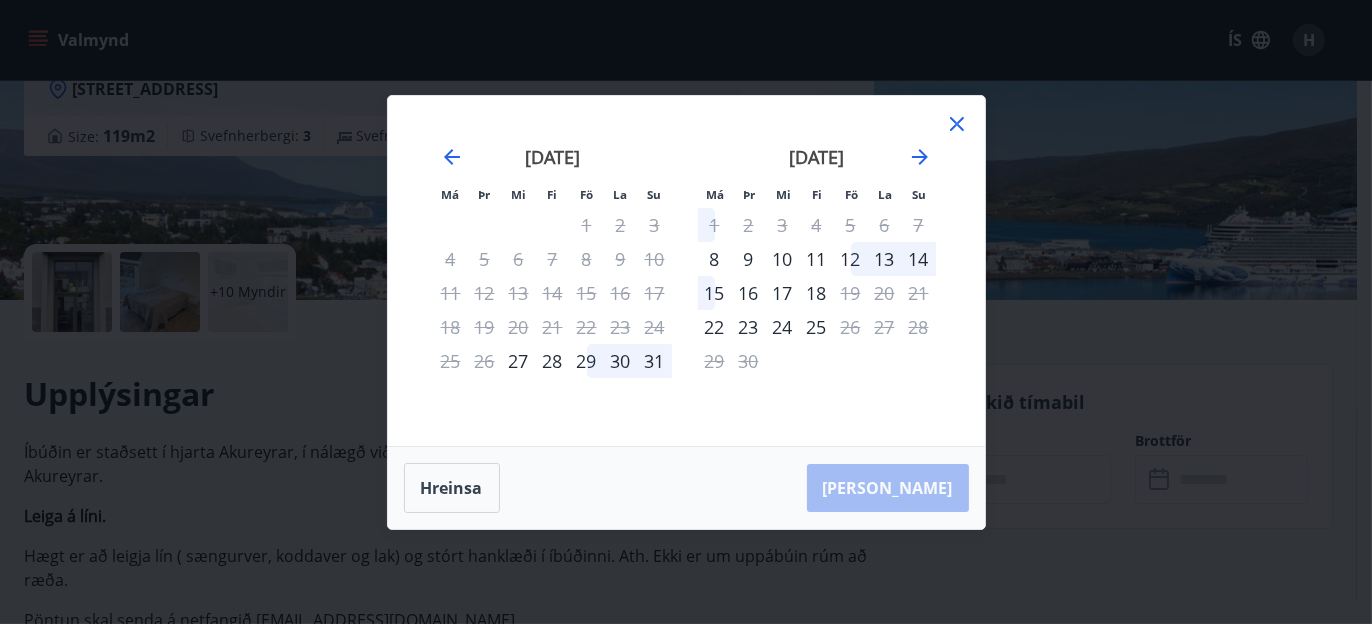 click 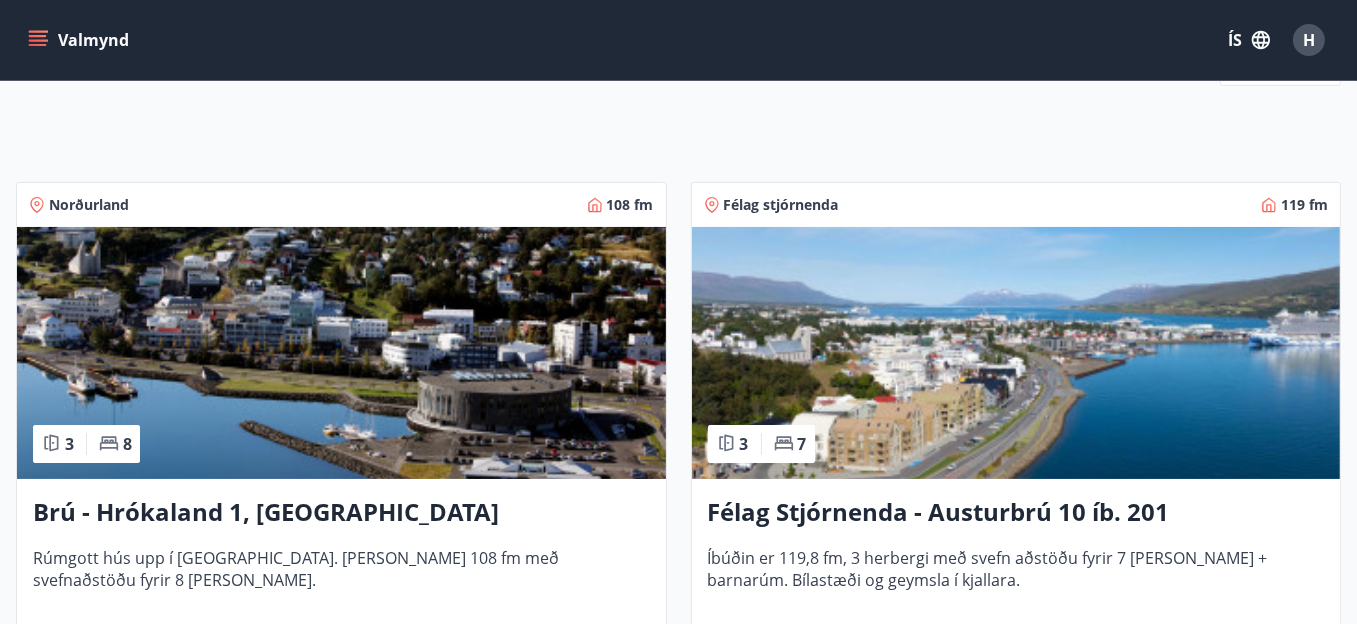 scroll, scrollTop: 300, scrollLeft: 0, axis: vertical 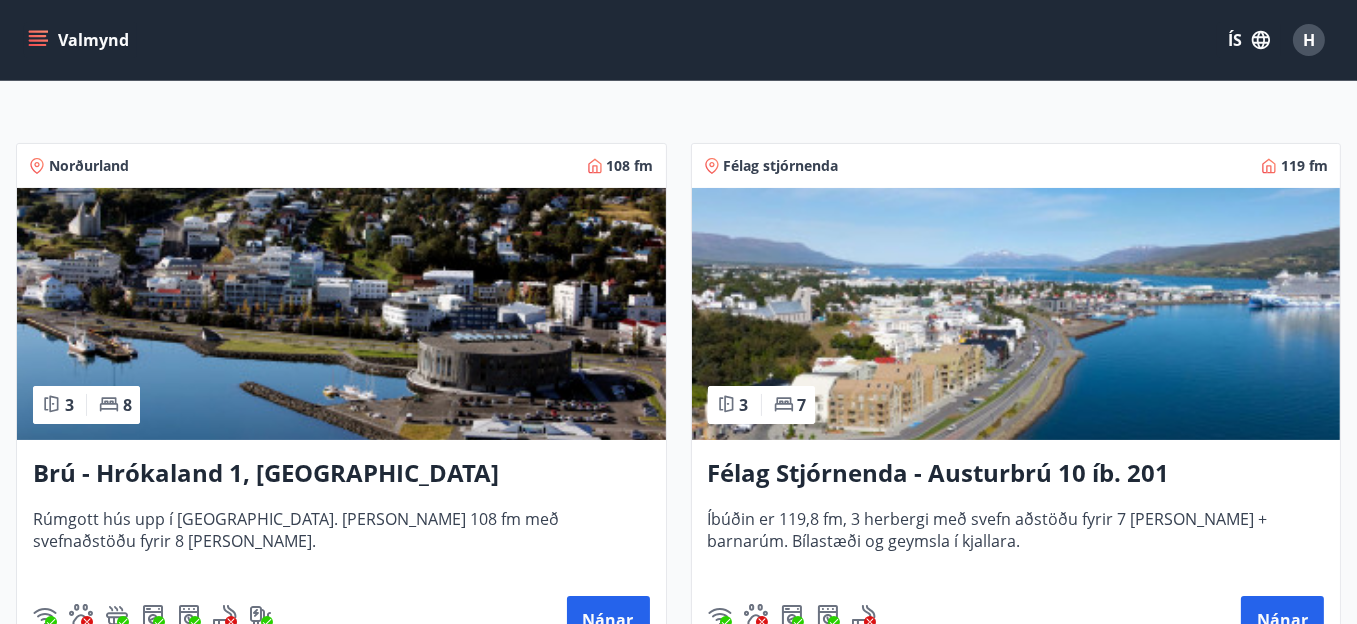 click at bounding box center [341, 314] 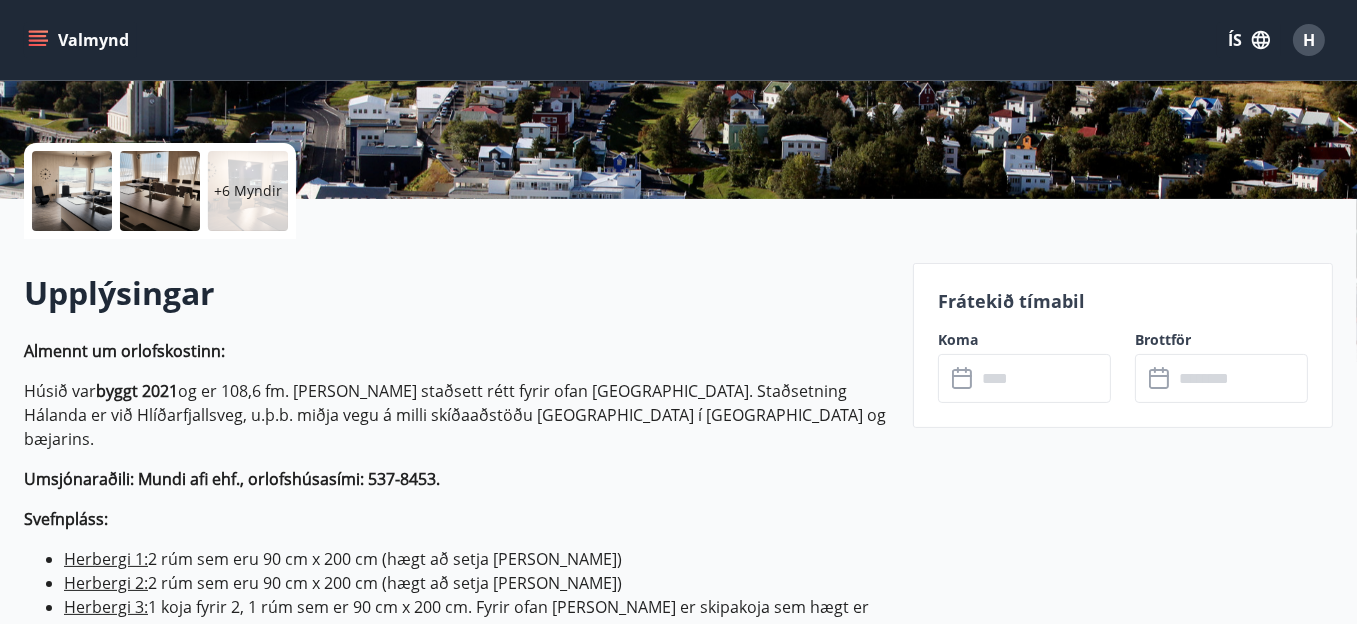 scroll, scrollTop: 400, scrollLeft: 0, axis: vertical 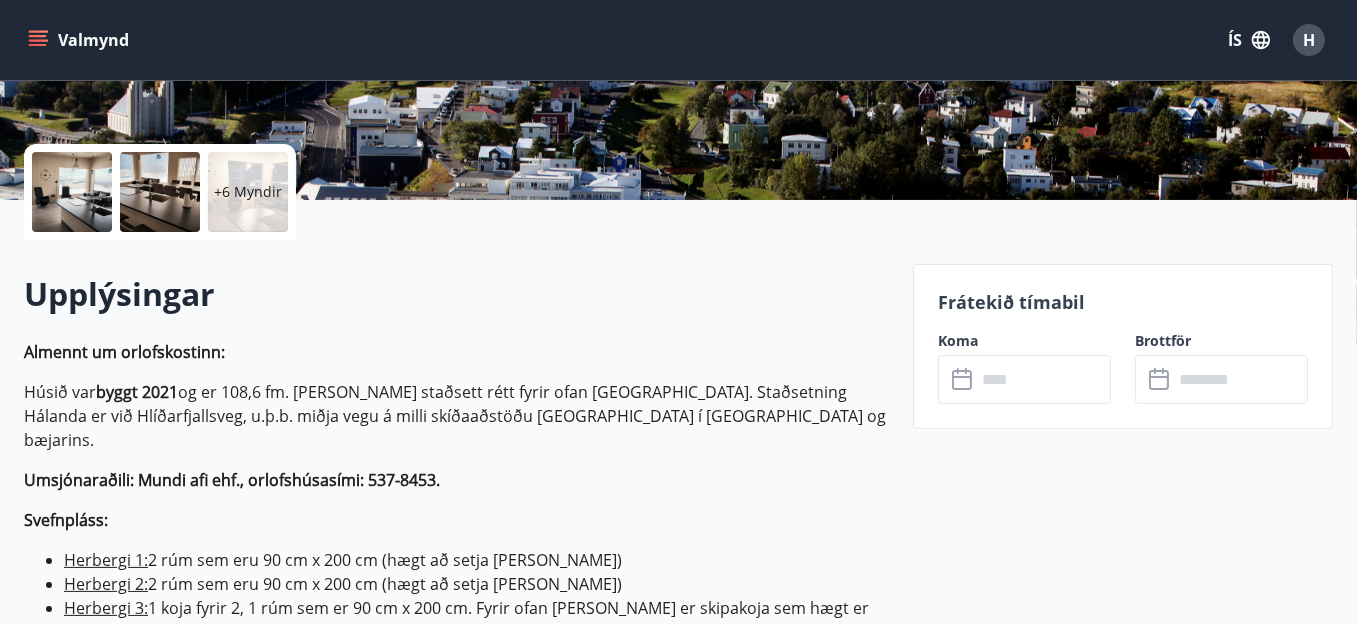 click at bounding box center (1043, 379) 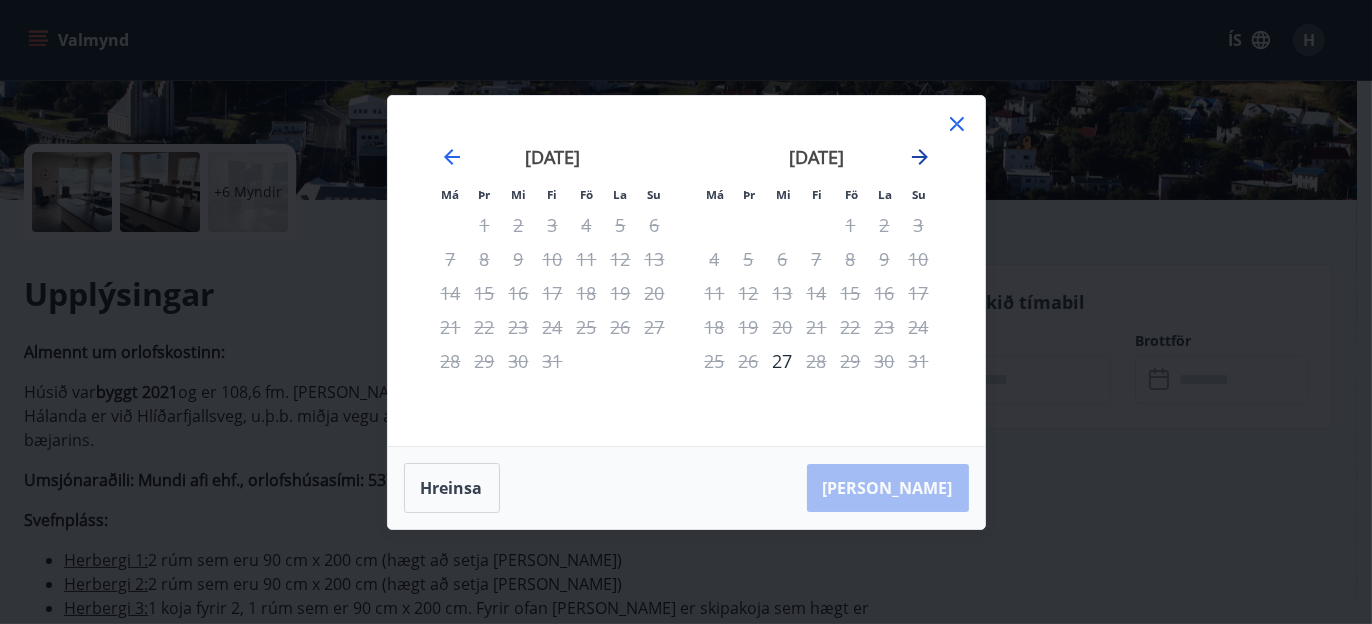 click 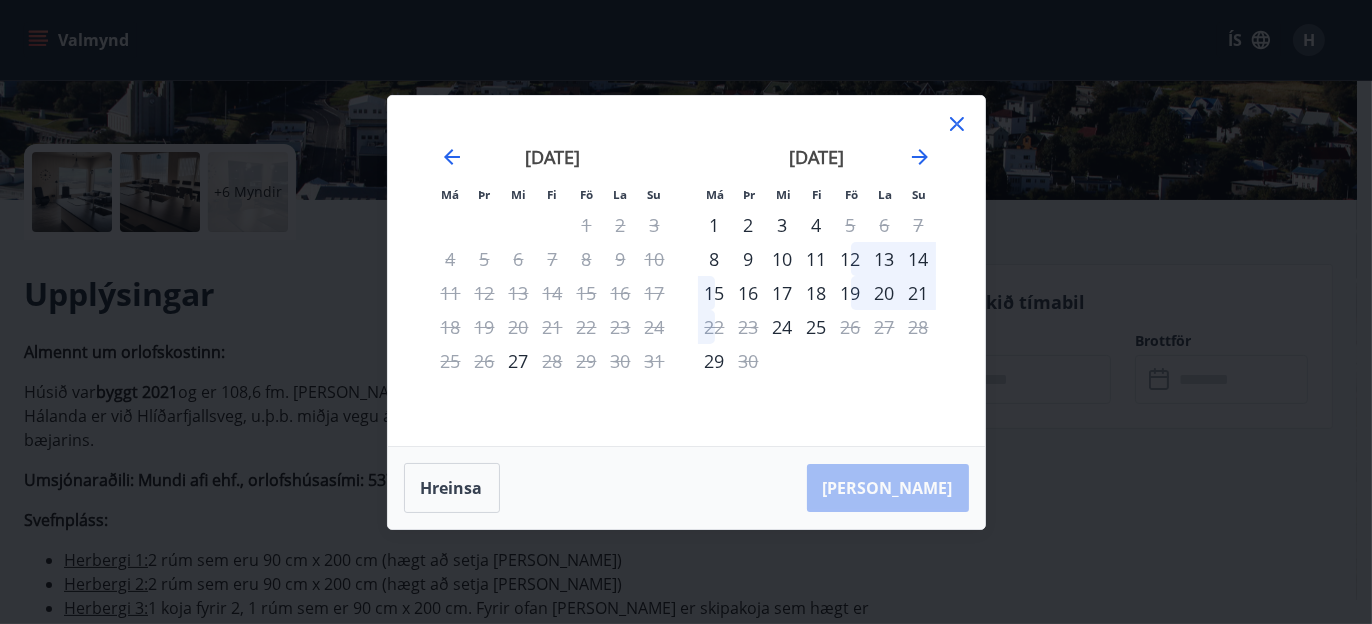 click 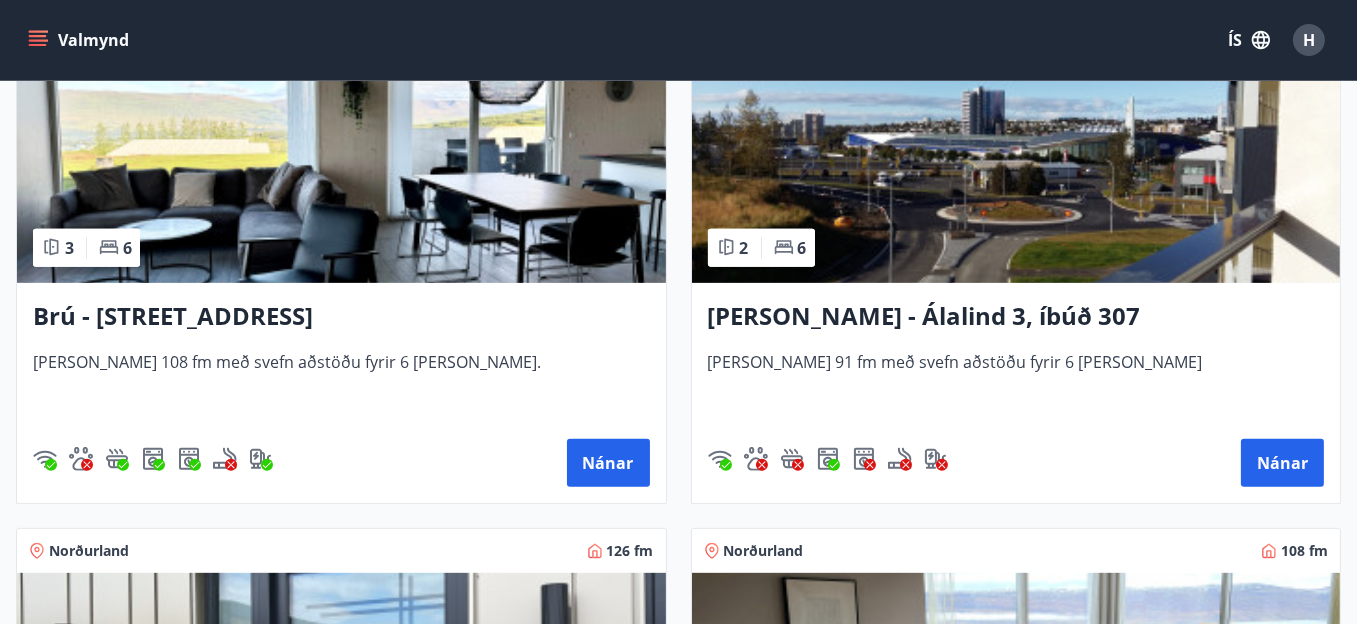 scroll, scrollTop: 1000, scrollLeft: 0, axis: vertical 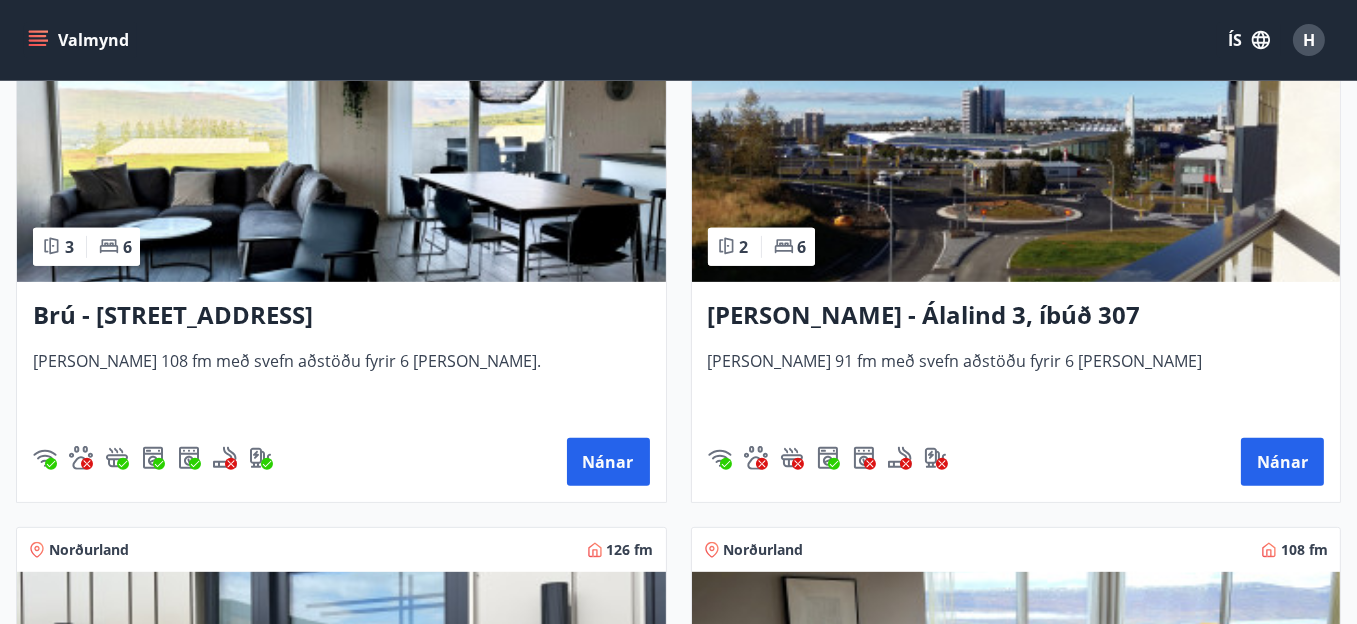 click at bounding box center [341, 156] 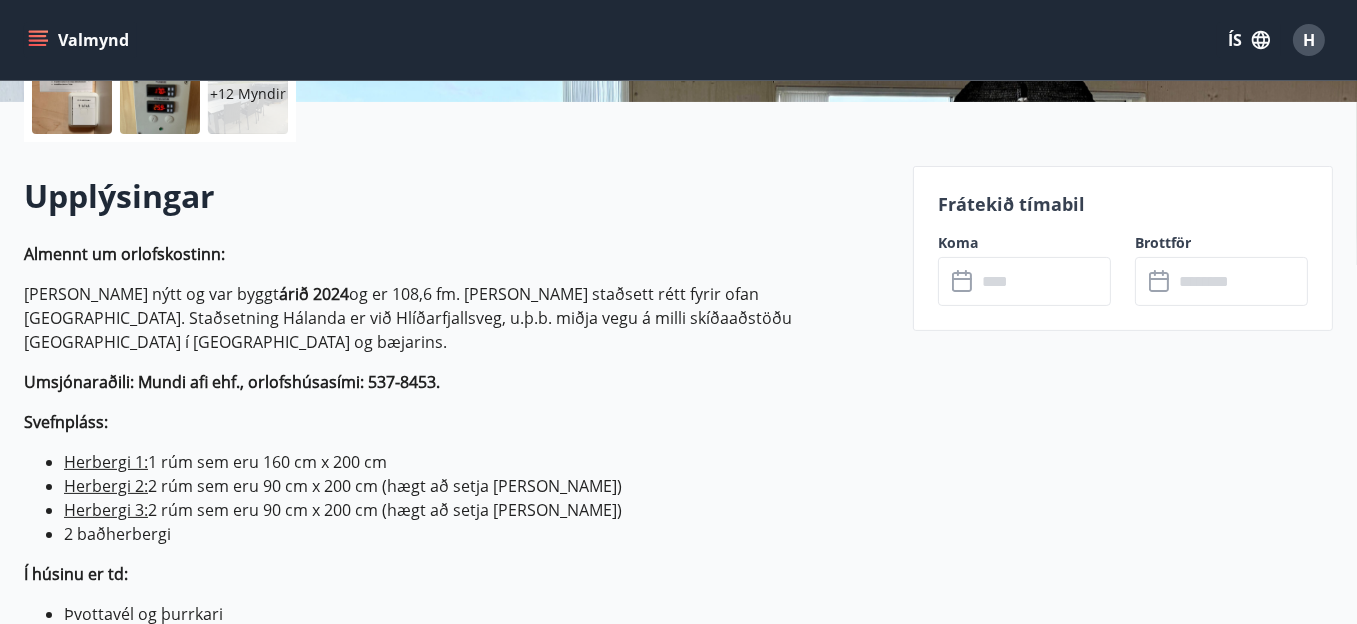 scroll, scrollTop: 500, scrollLeft: 0, axis: vertical 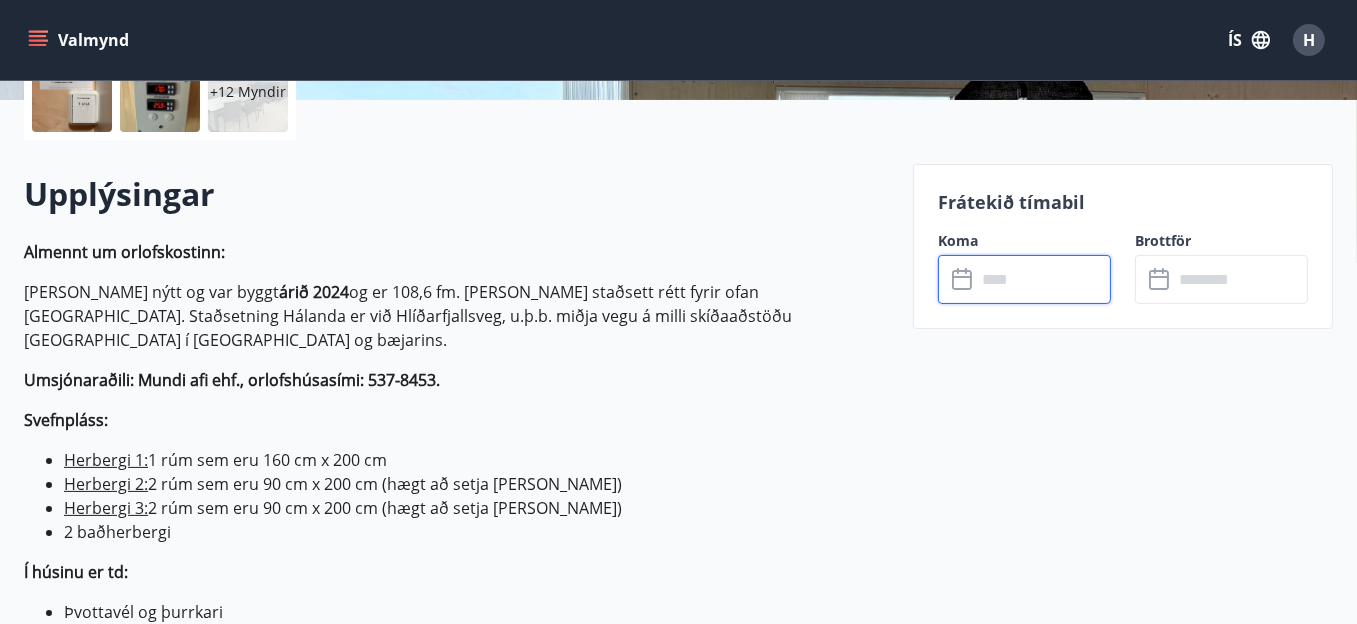 click at bounding box center [1043, 279] 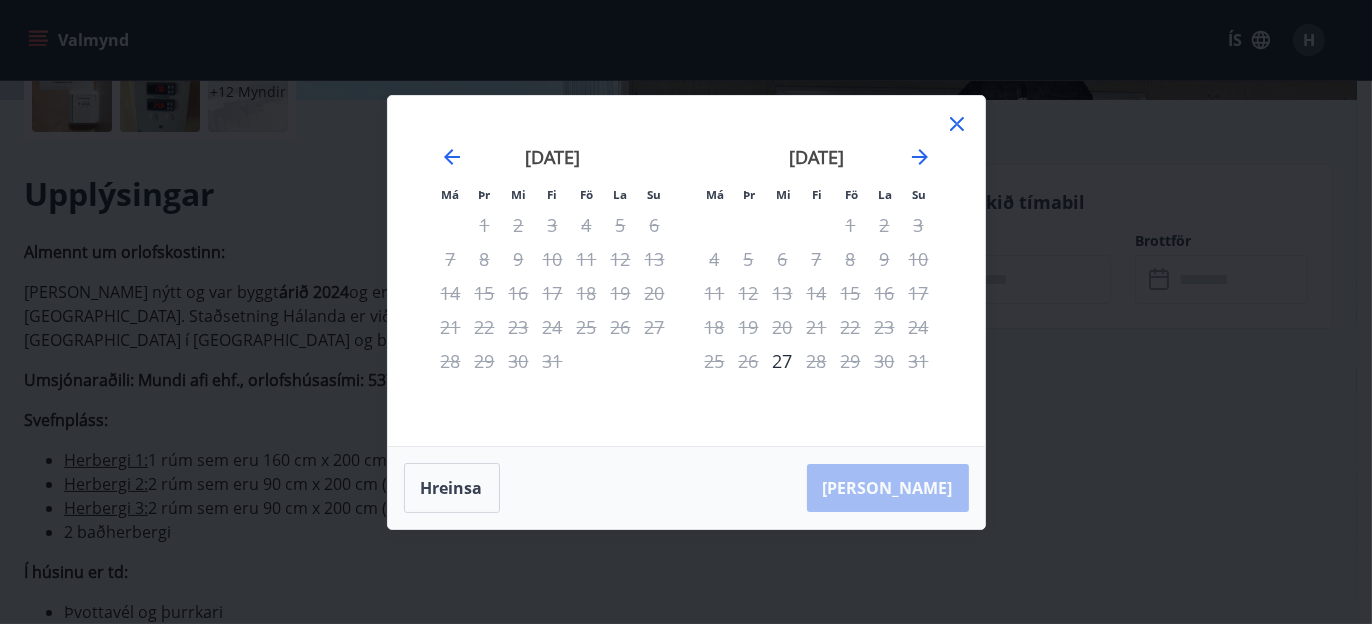 click 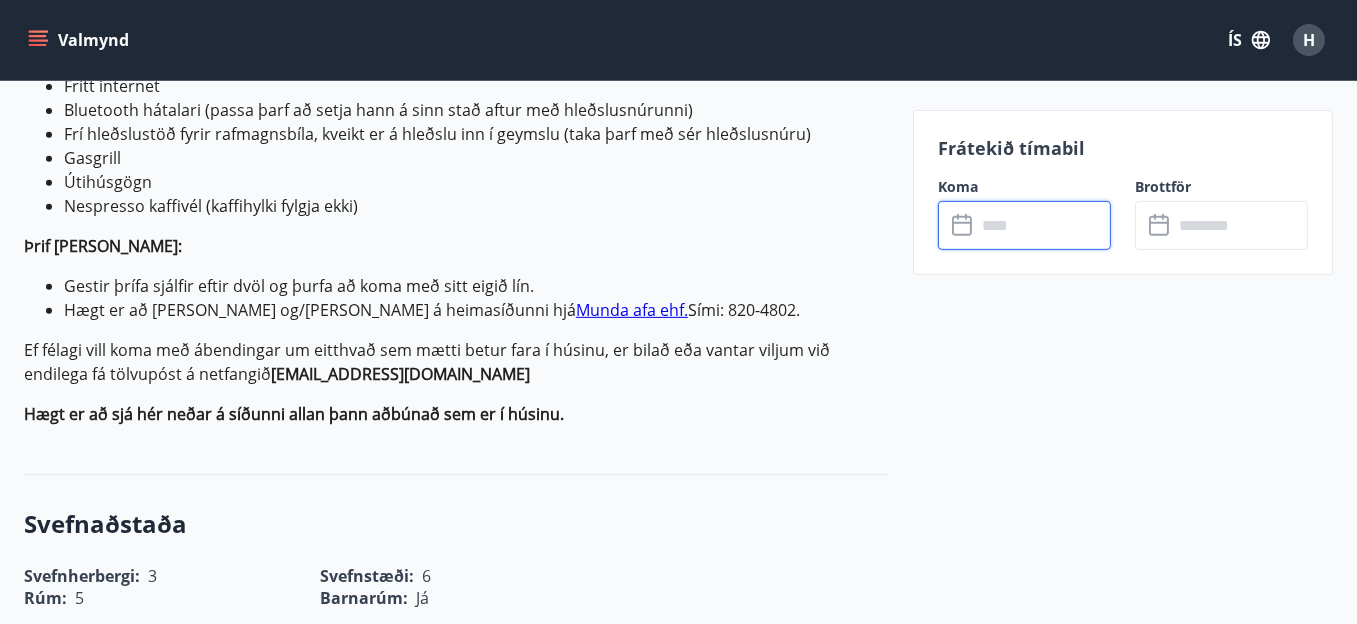 scroll, scrollTop: 700, scrollLeft: 0, axis: vertical 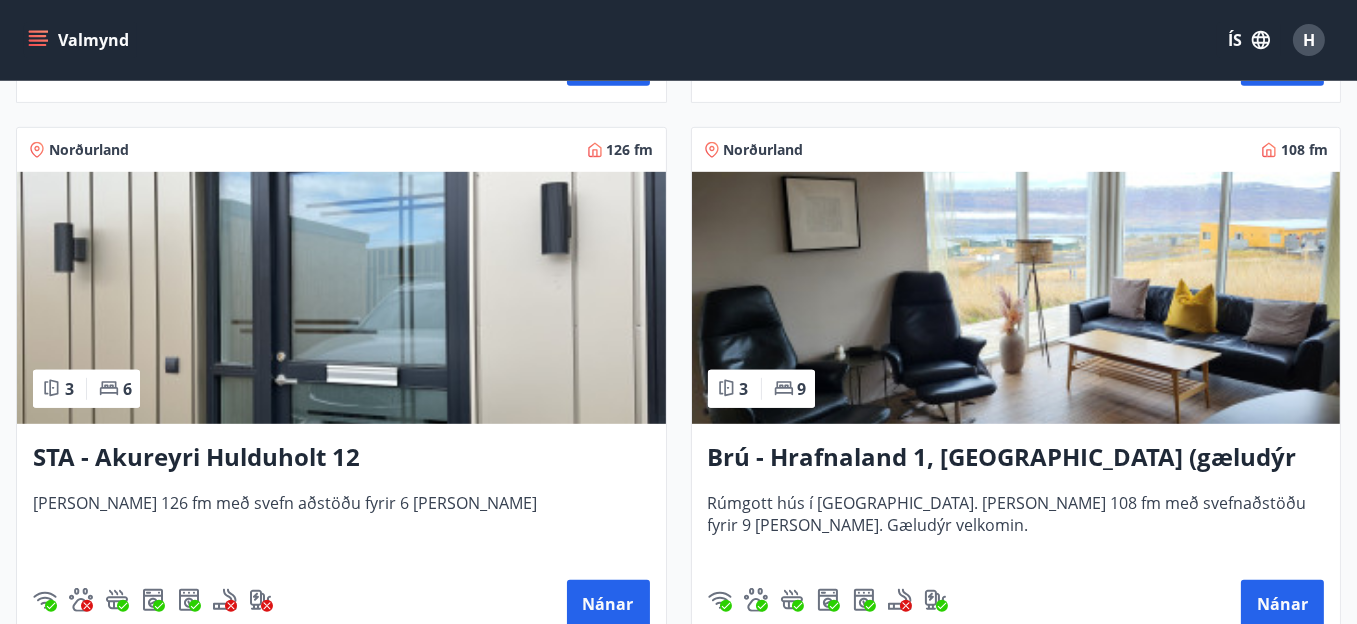 click at bounding box center (1016, 298) 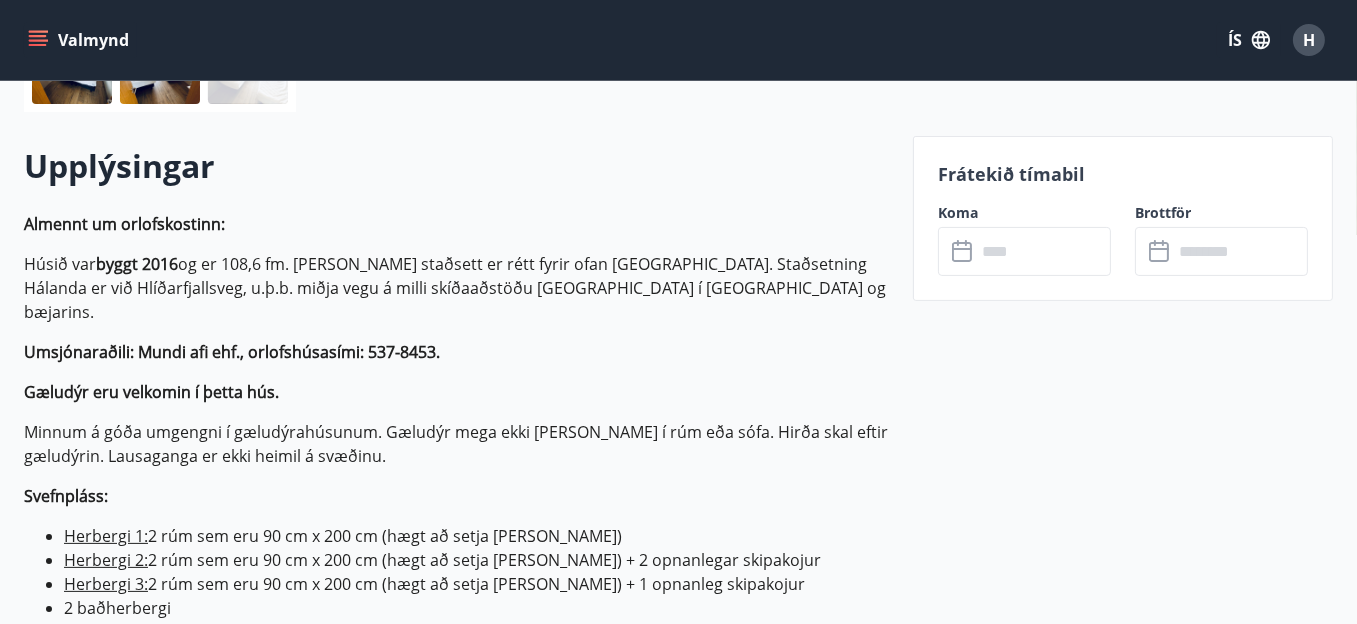 scroll, scrollTop: 500, scrollLeft: 0, axis: vertical 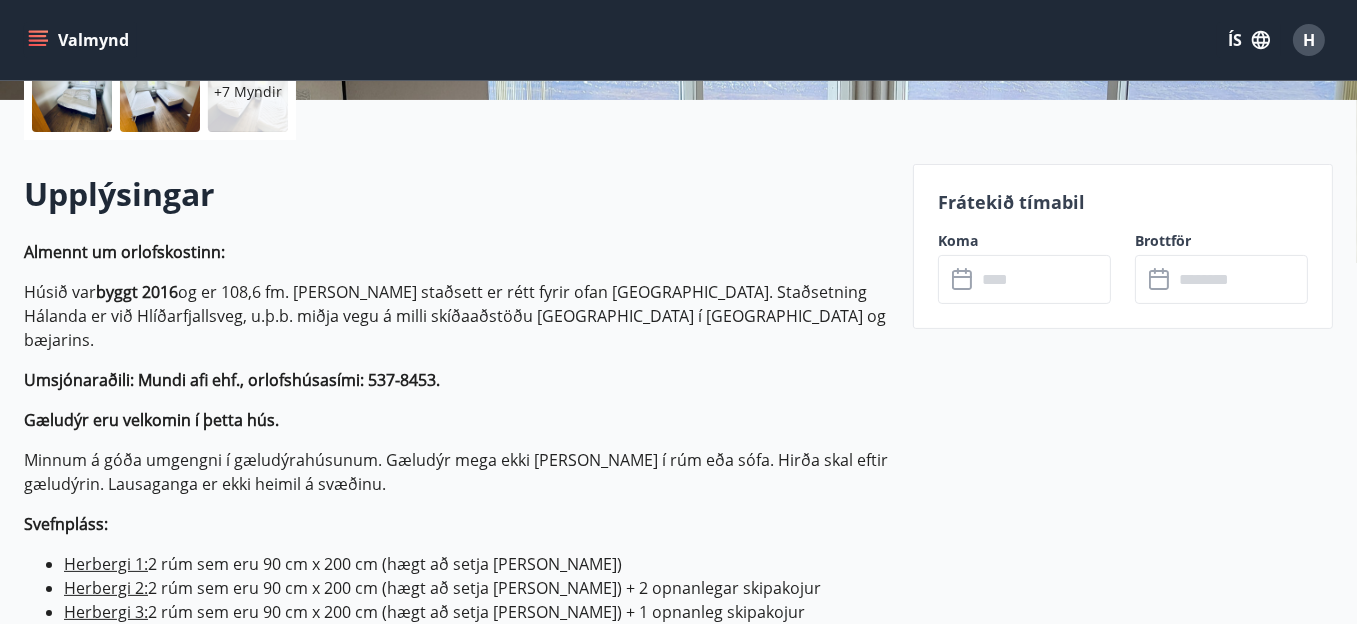 click at bounding box center (1043, 279) 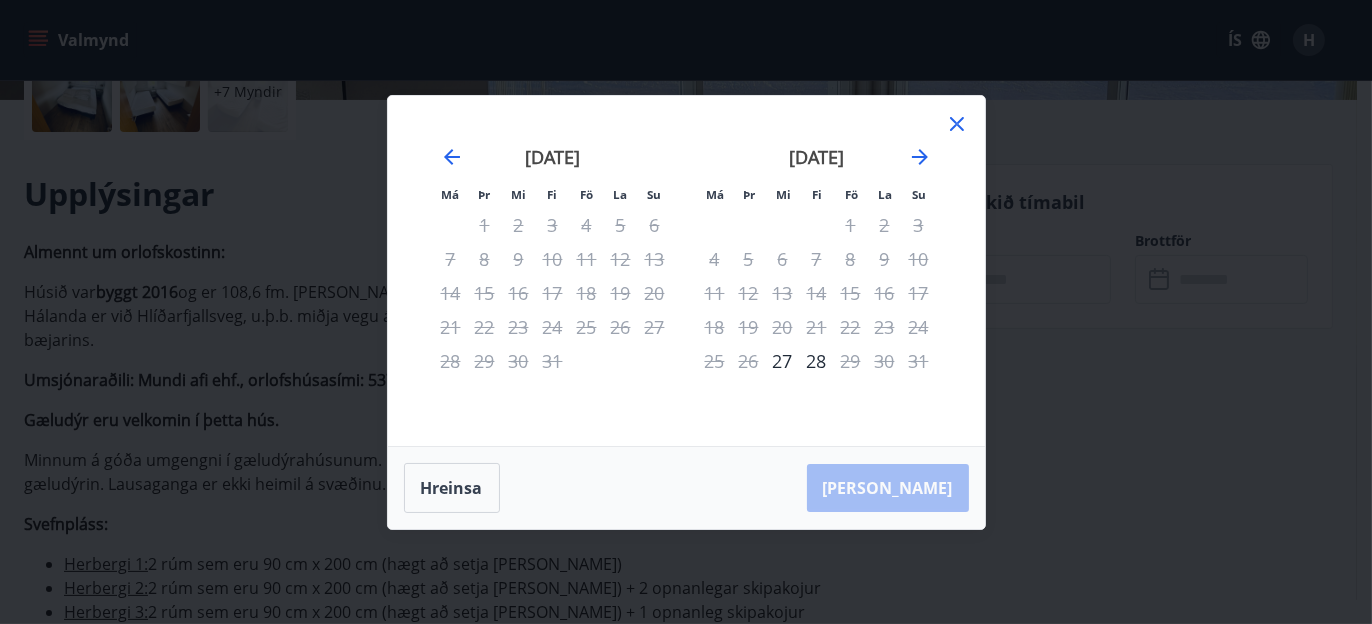 click 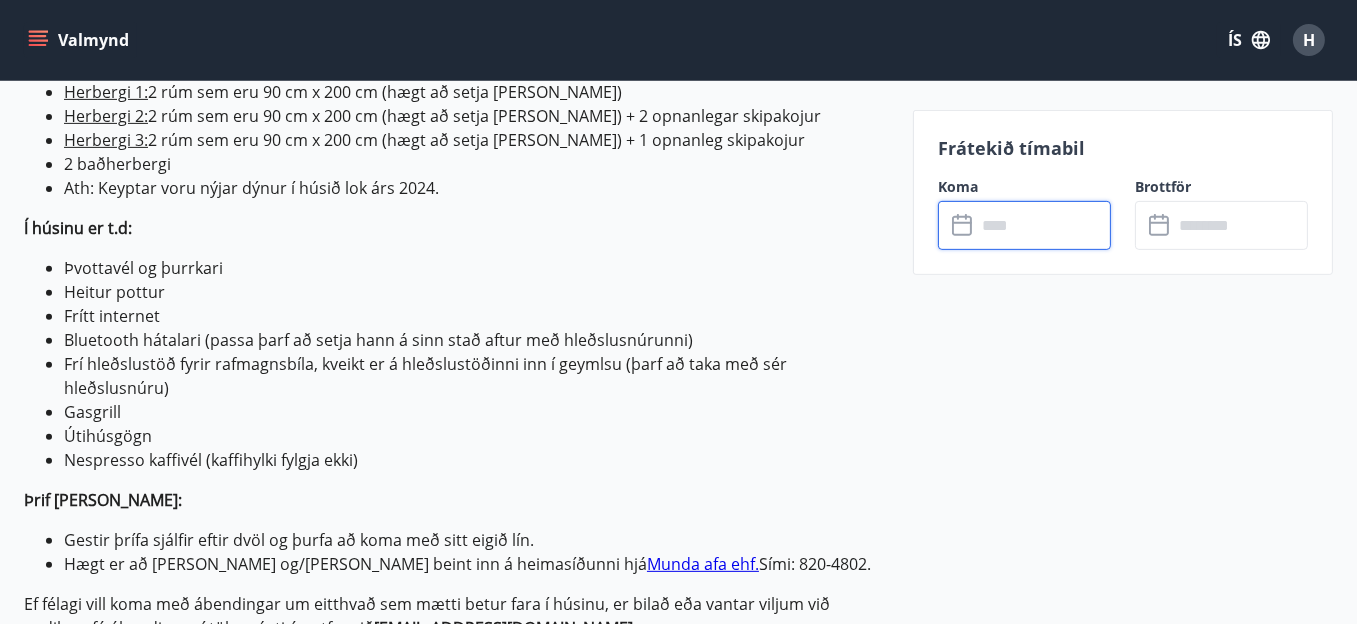 scroll, scrollTop: 1000, scrollLeft: 0, axis: vertical 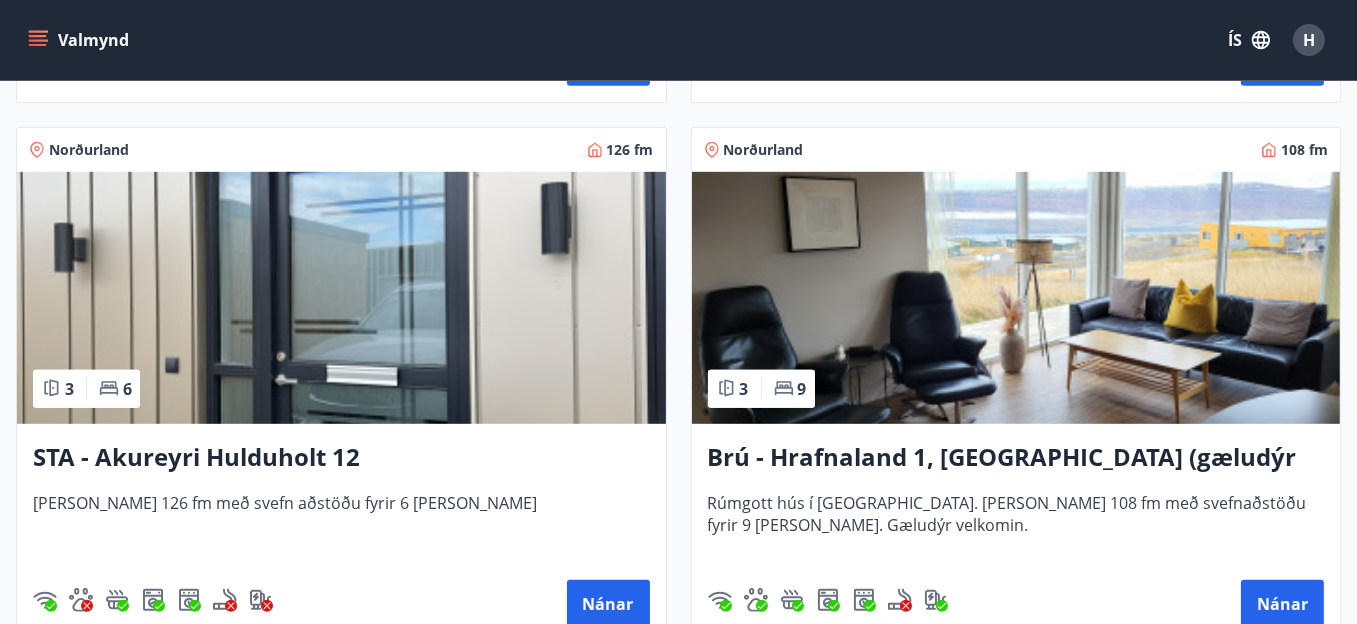 click at bounding box center (341, 298) 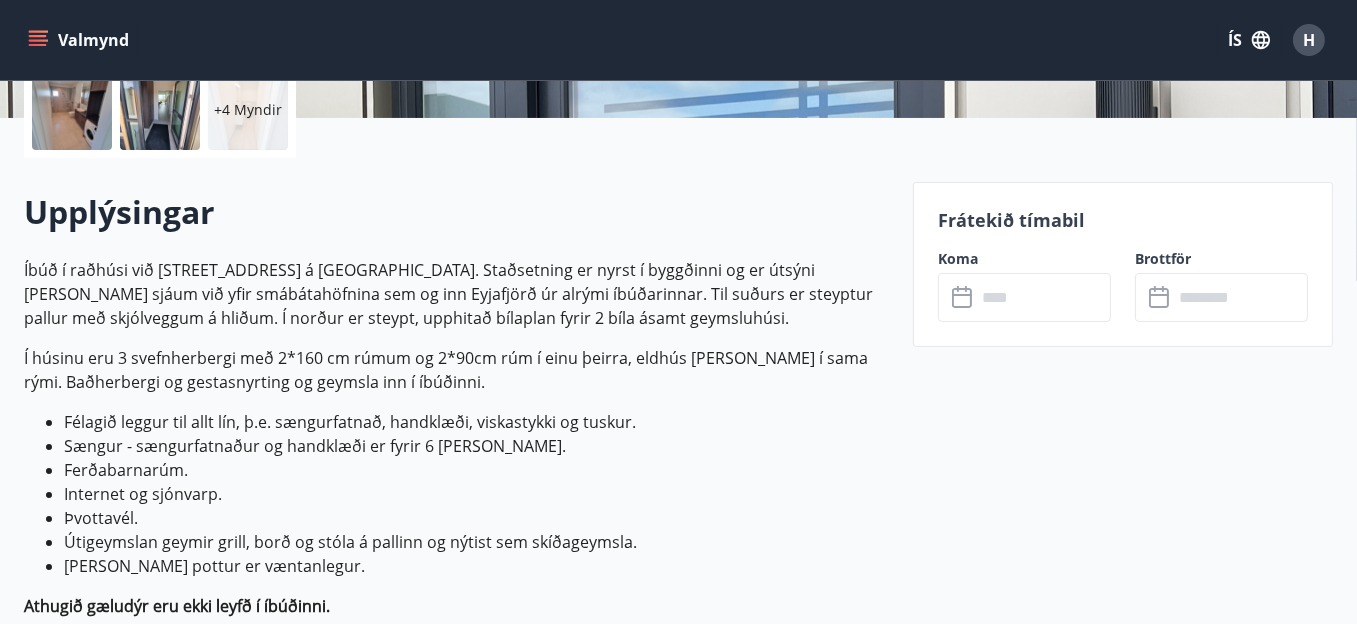 scroll, scrollTop: 500, scrollLeft: 0, axis: vertical 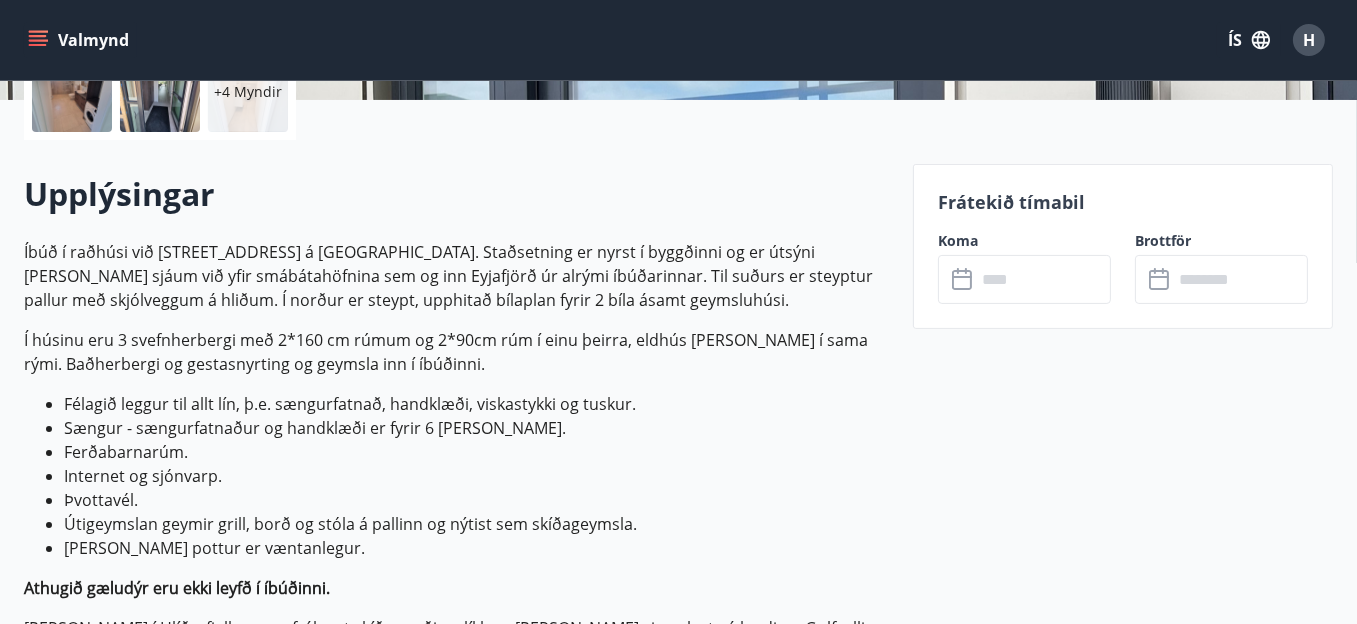 click at bounding box center (1043, 279) 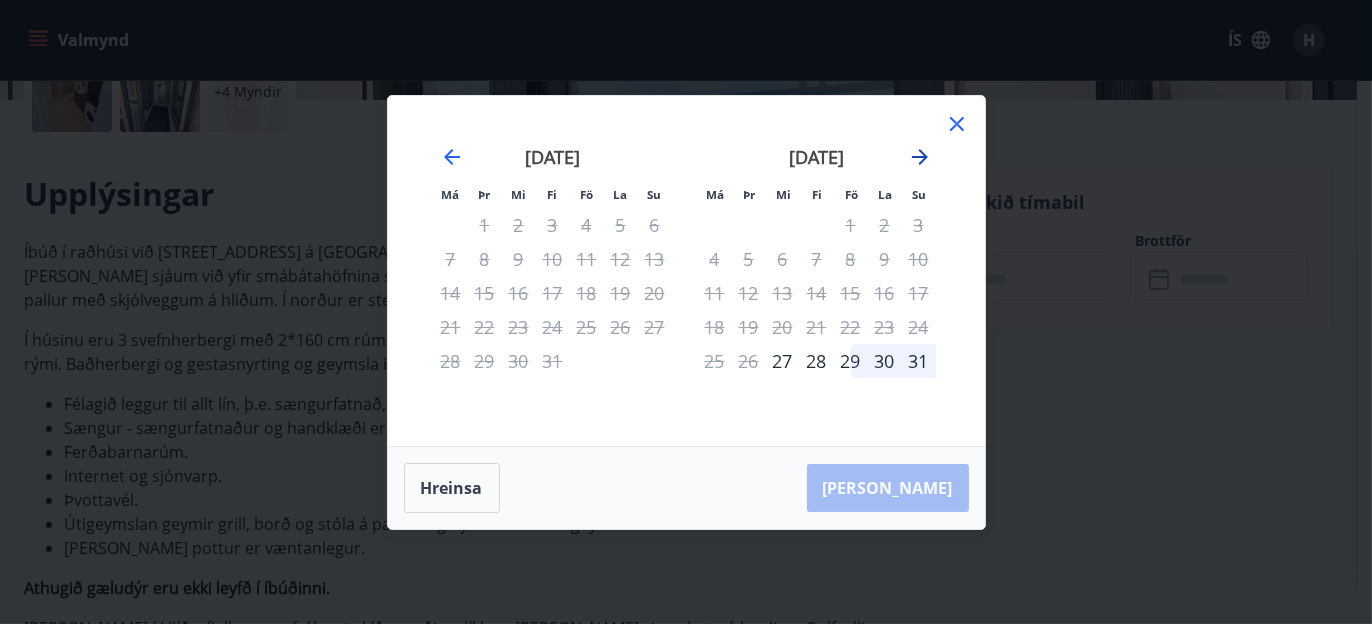 click 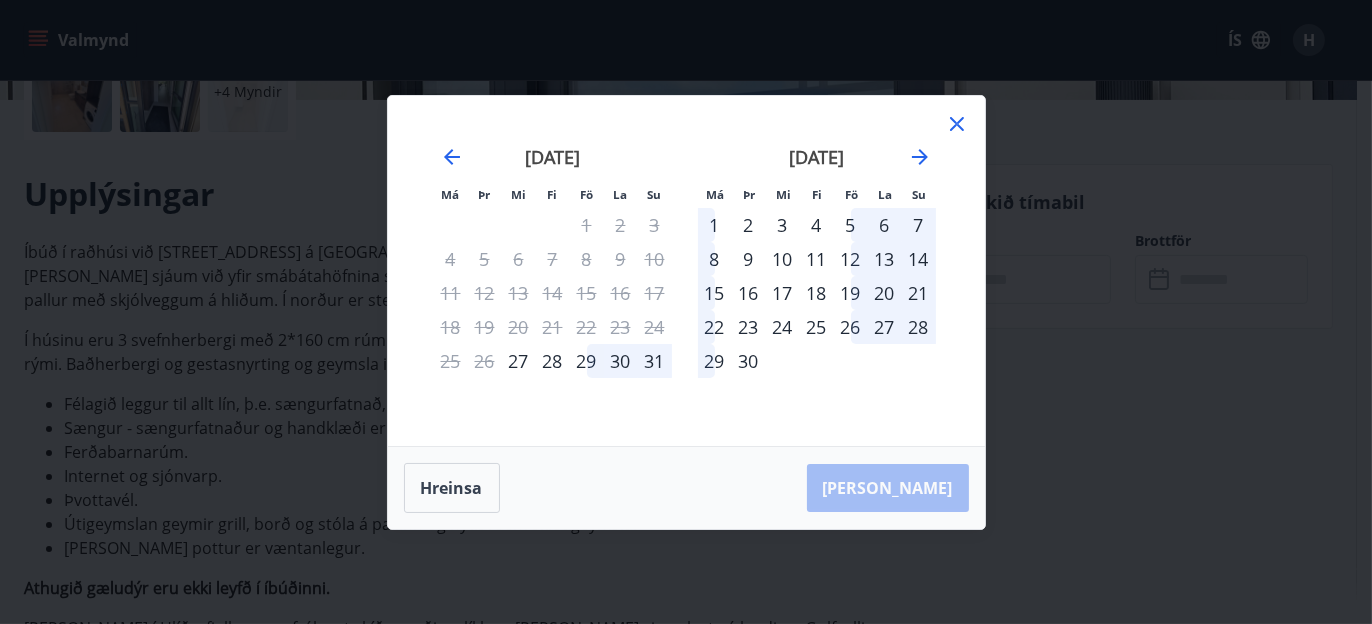click 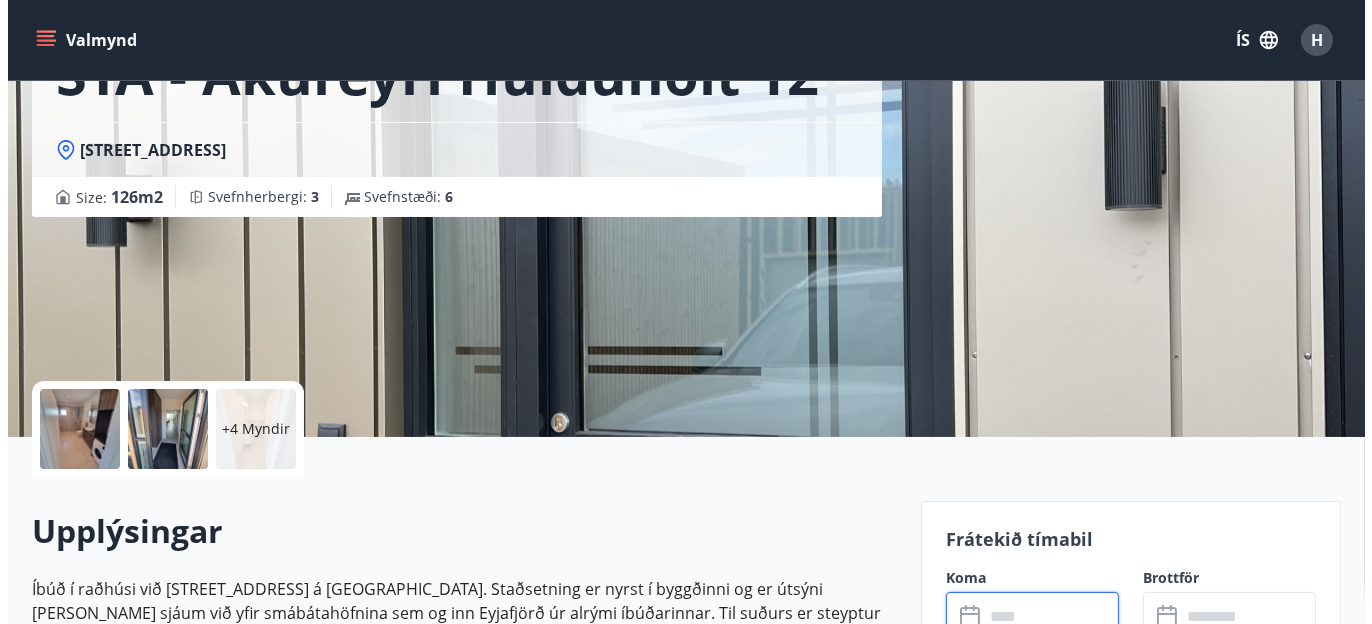 scroll, scrollTop: 200, scrollLeft: 0, axis: vertical 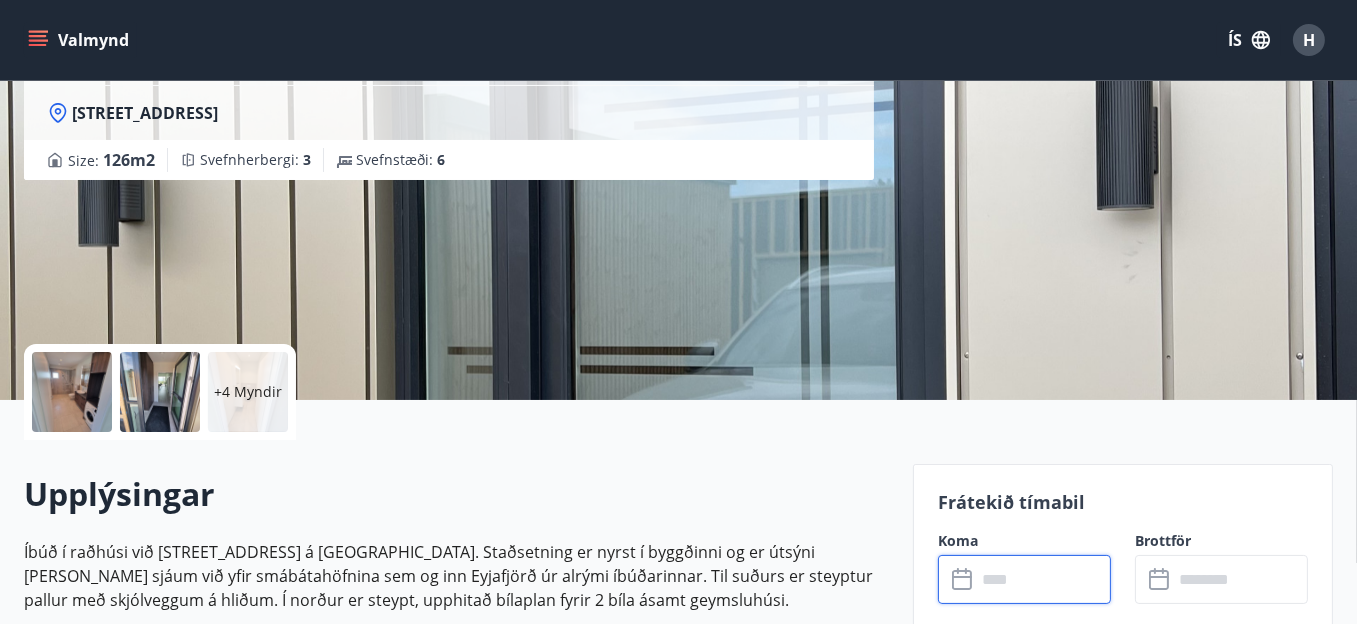 click at bounding box center (72, 392) 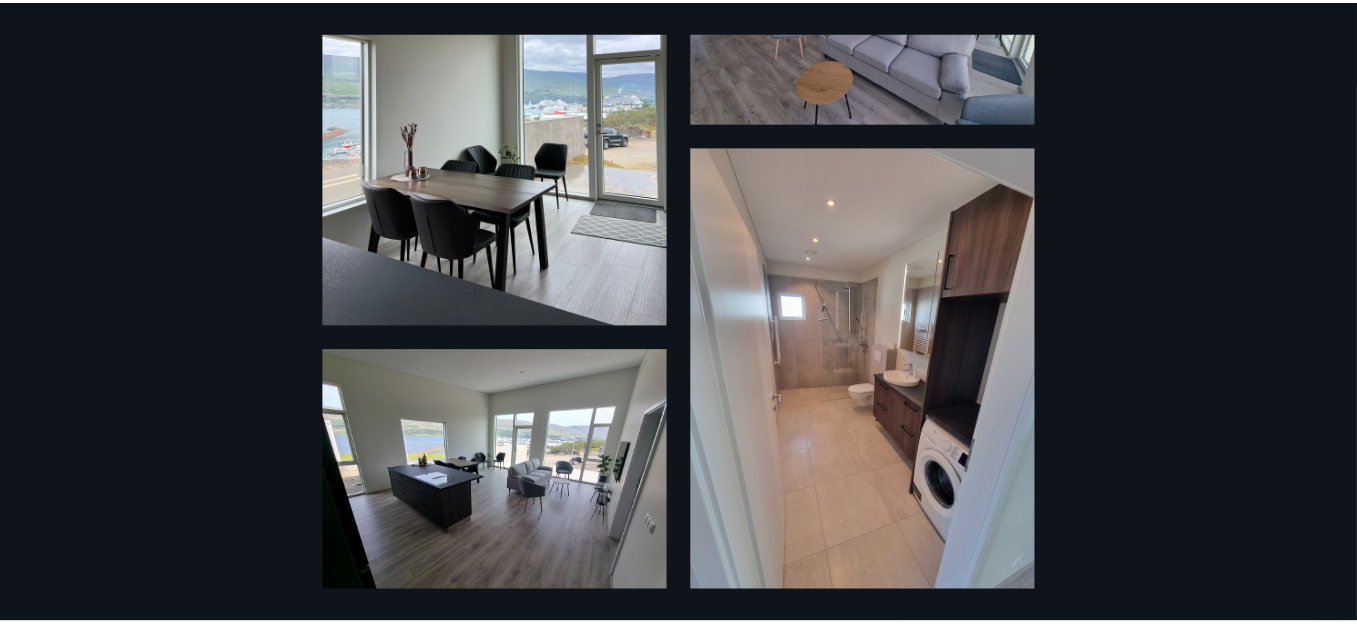 scroll, scrollTop: 0, scrollLeft: 0, axis: both 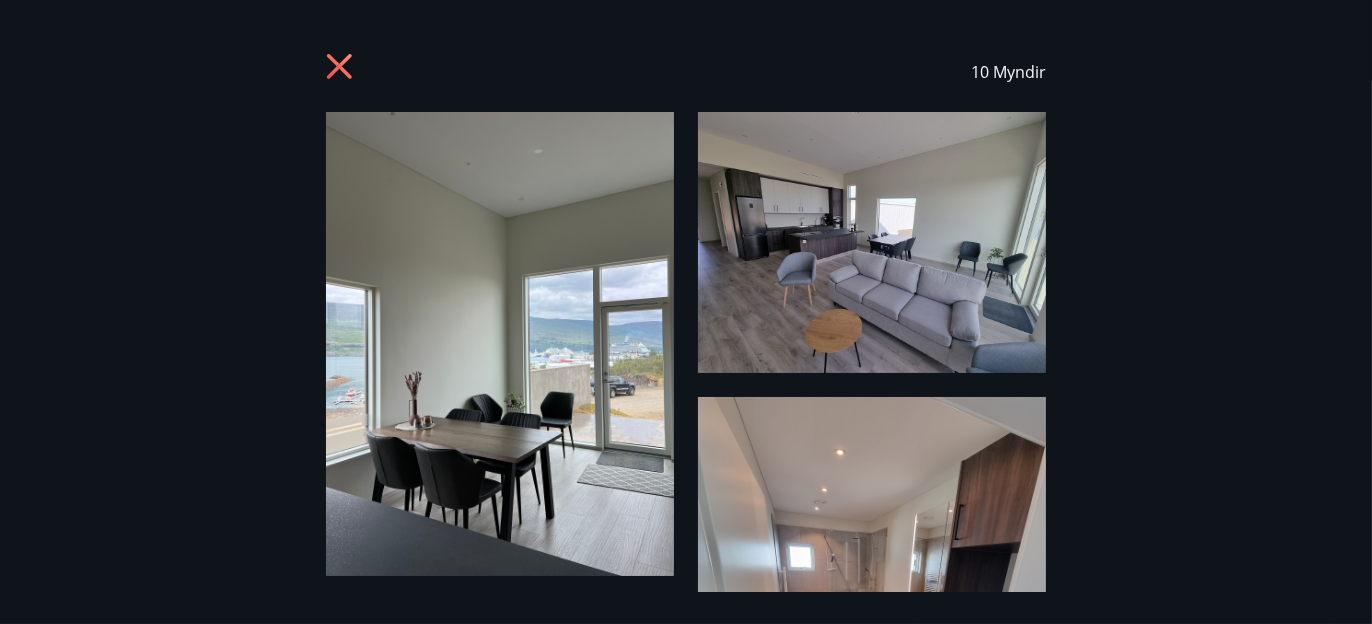 click 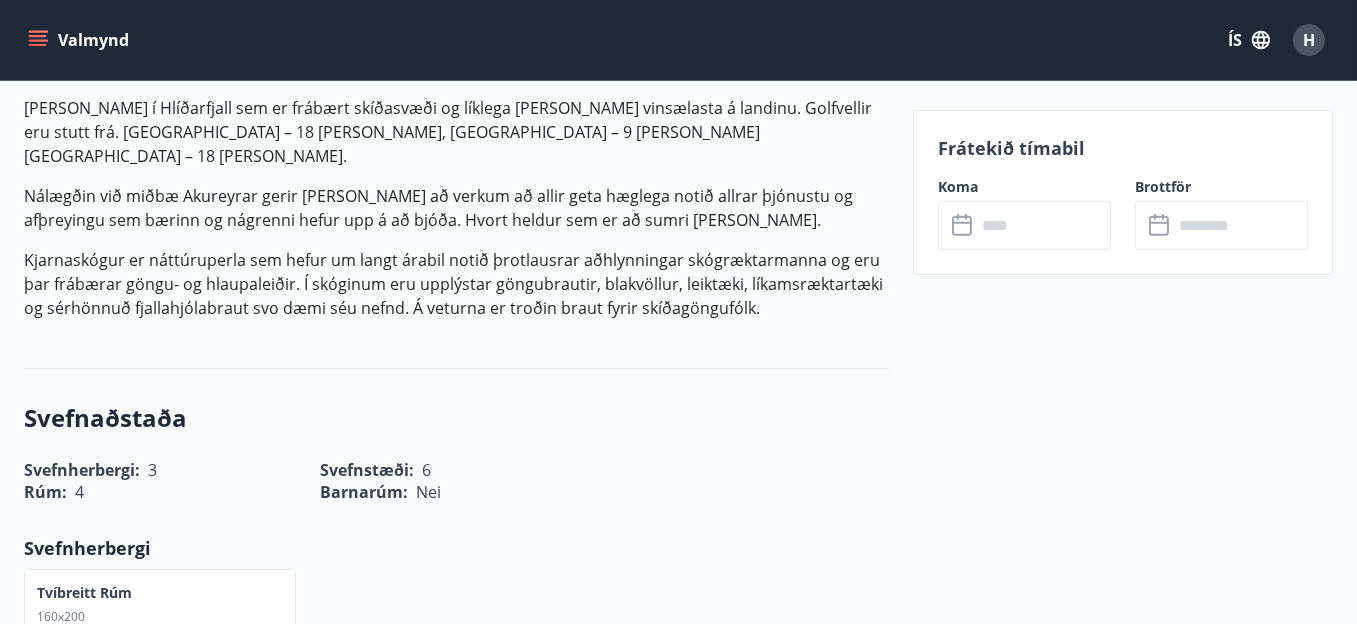 scroll, scrollTop: 600, scrollLeft: 0, axis: vertical 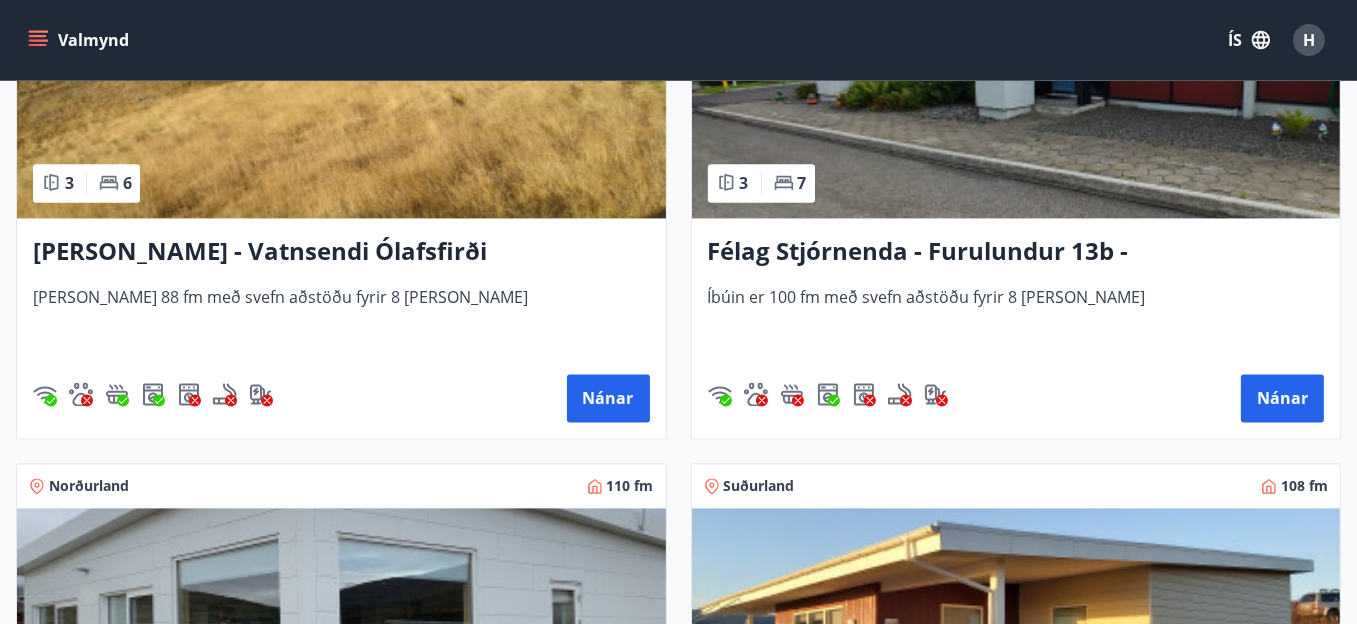 click at bounding box center [1016, 92] 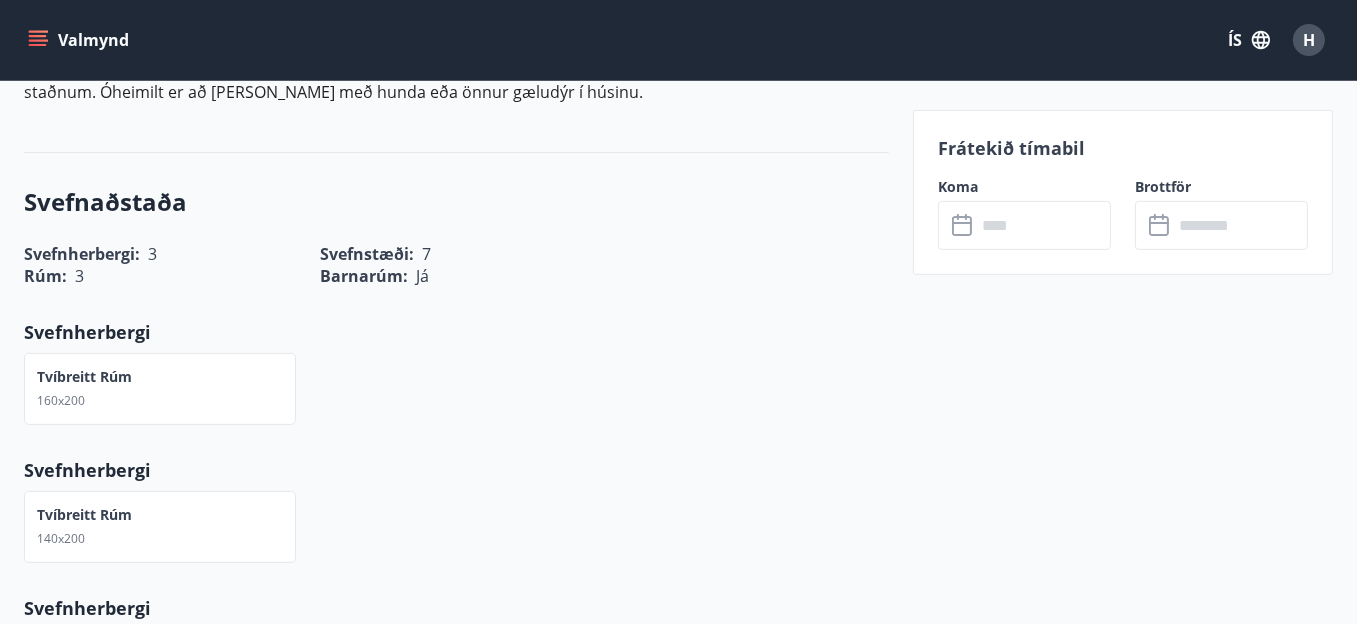 scroll, scrollTop: 1000, scrollLeft: 0, axis: vertical 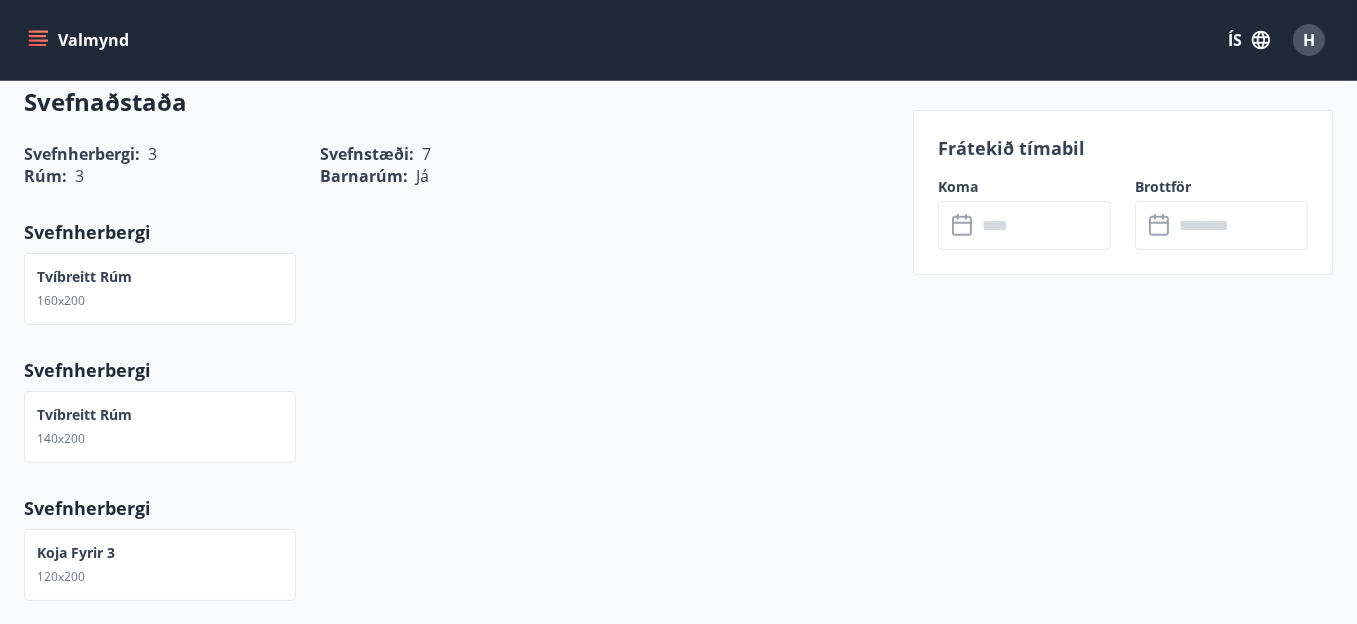 click at bounding box center [1043, 225] 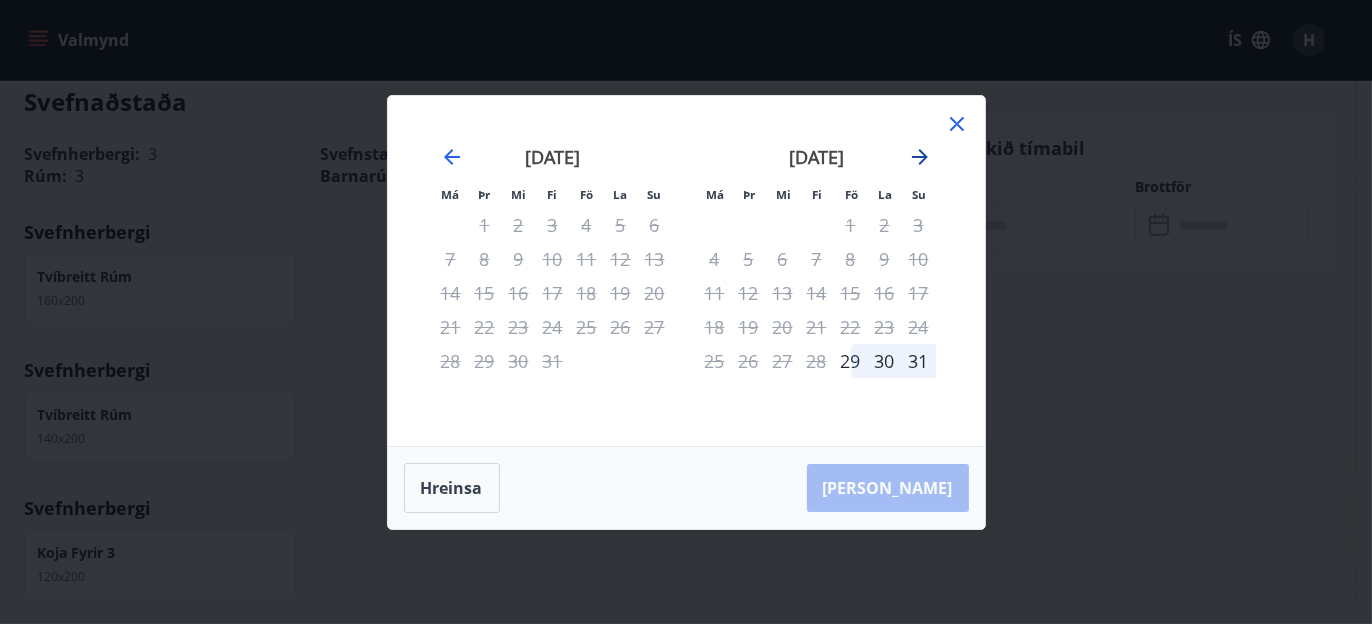 click 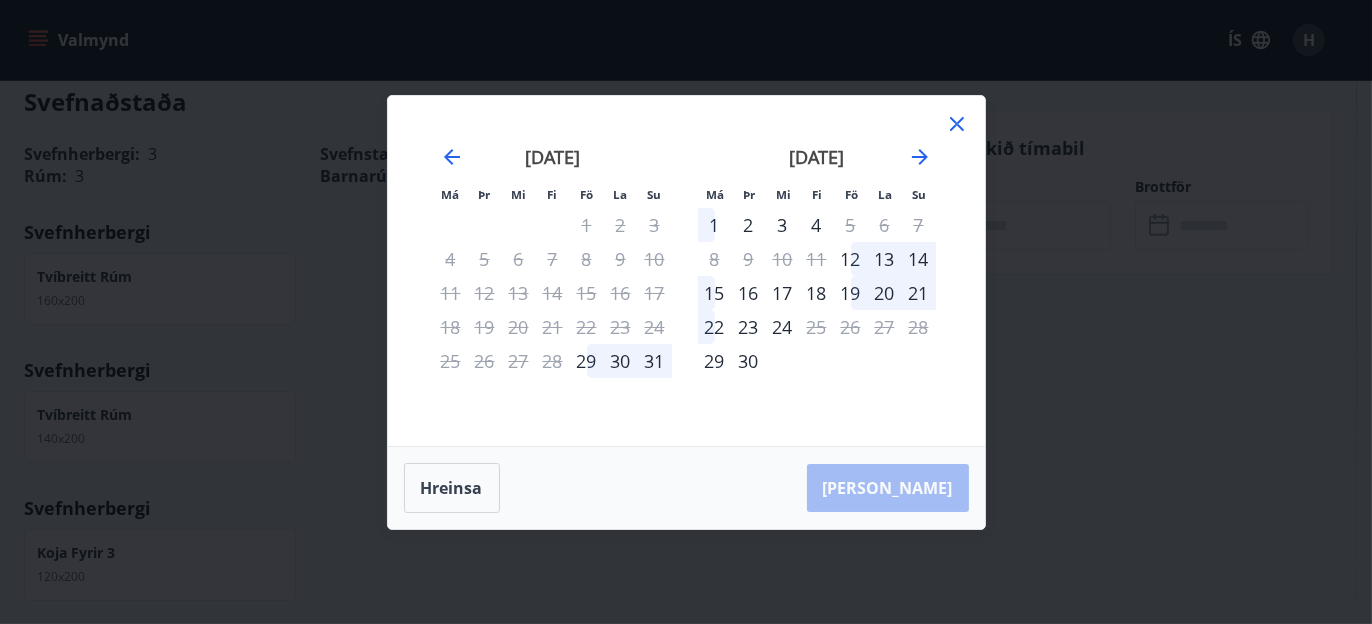click 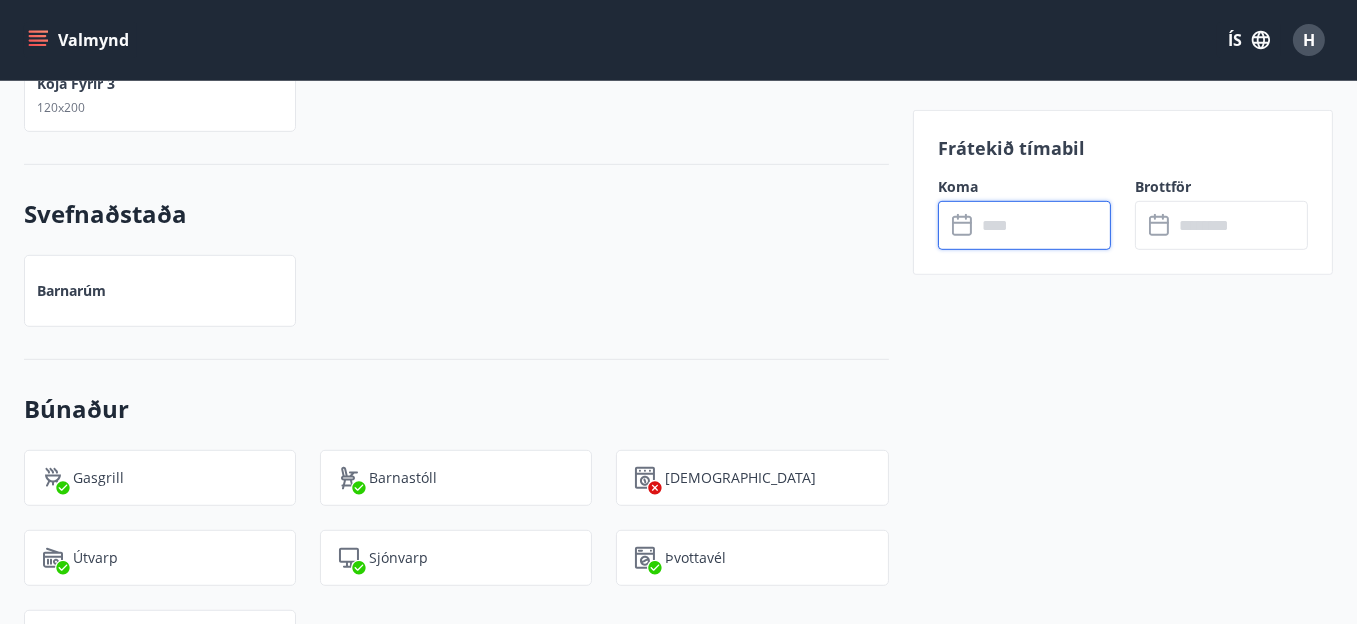 scroll, scrollTop: 1500, scrollLeft: 0, axis: vertical 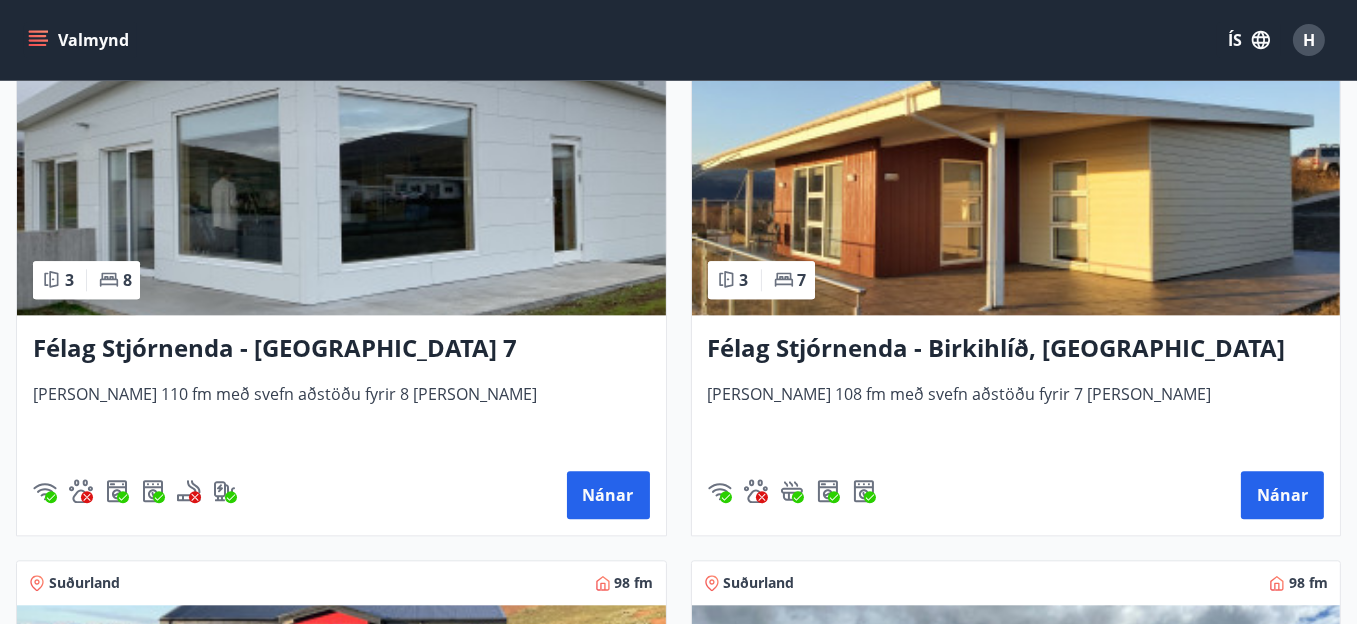 click at bounding box center (341, 189) 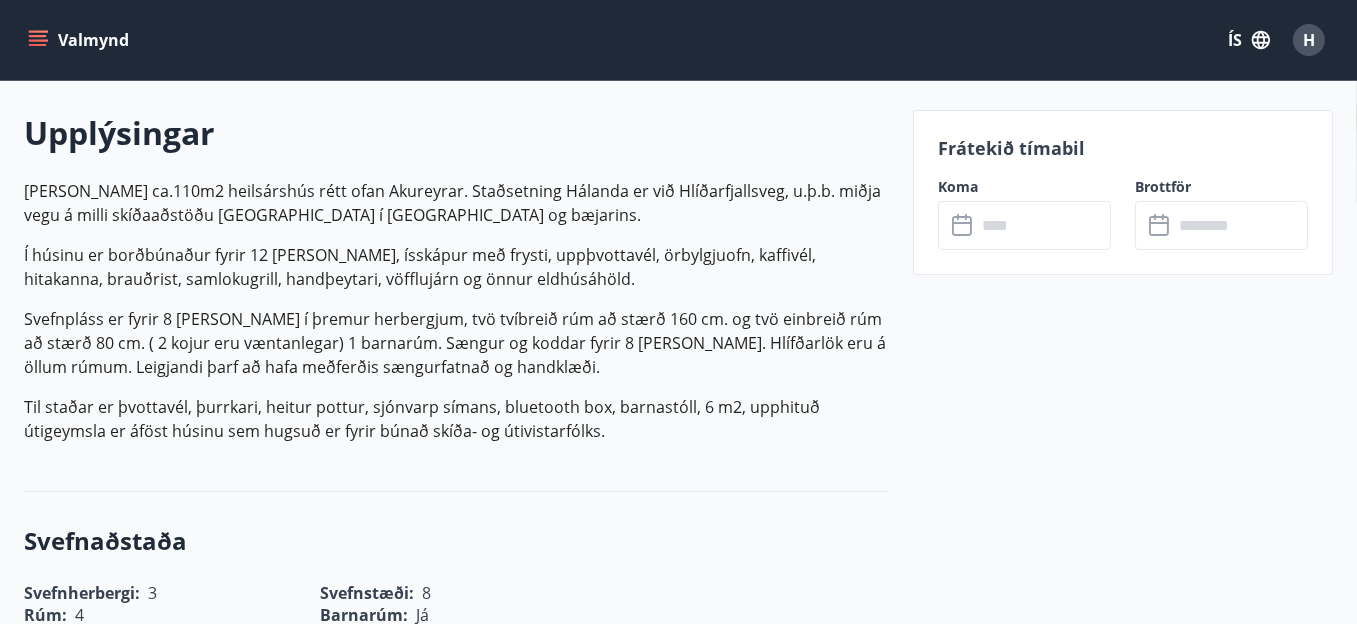 scroll, scrollTop: 600, scrollLeft: 0, axis: vertical 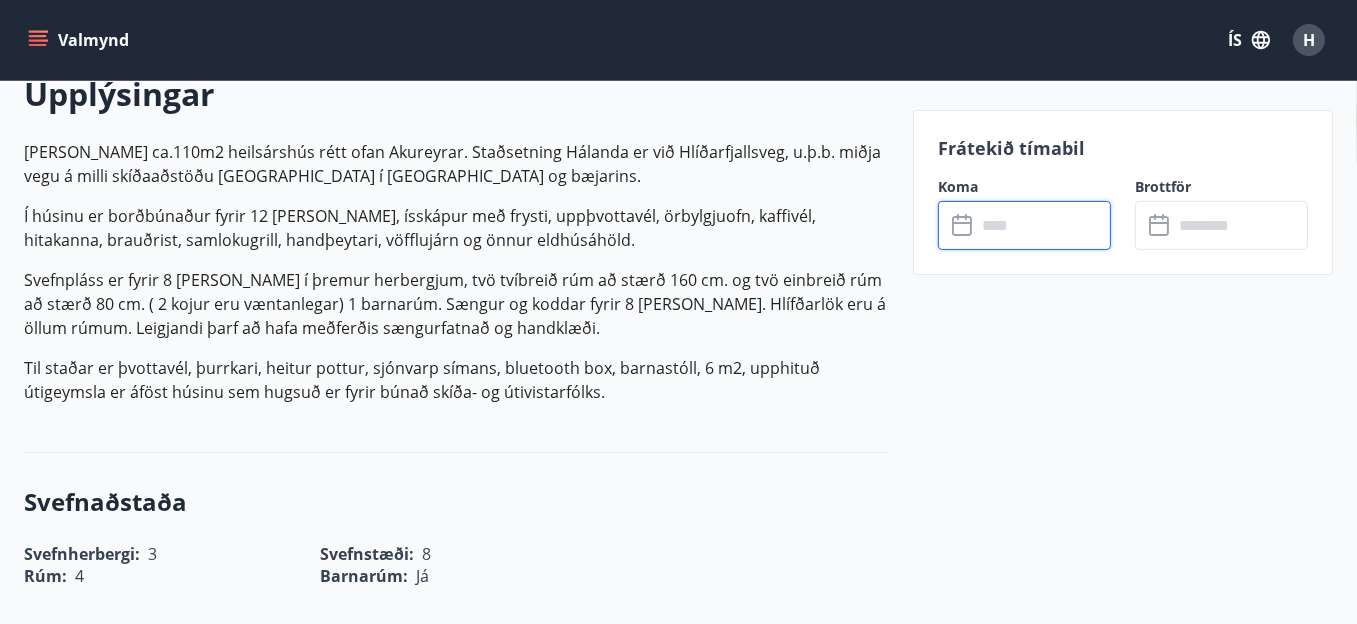 click at bounding box center (1043, 225) 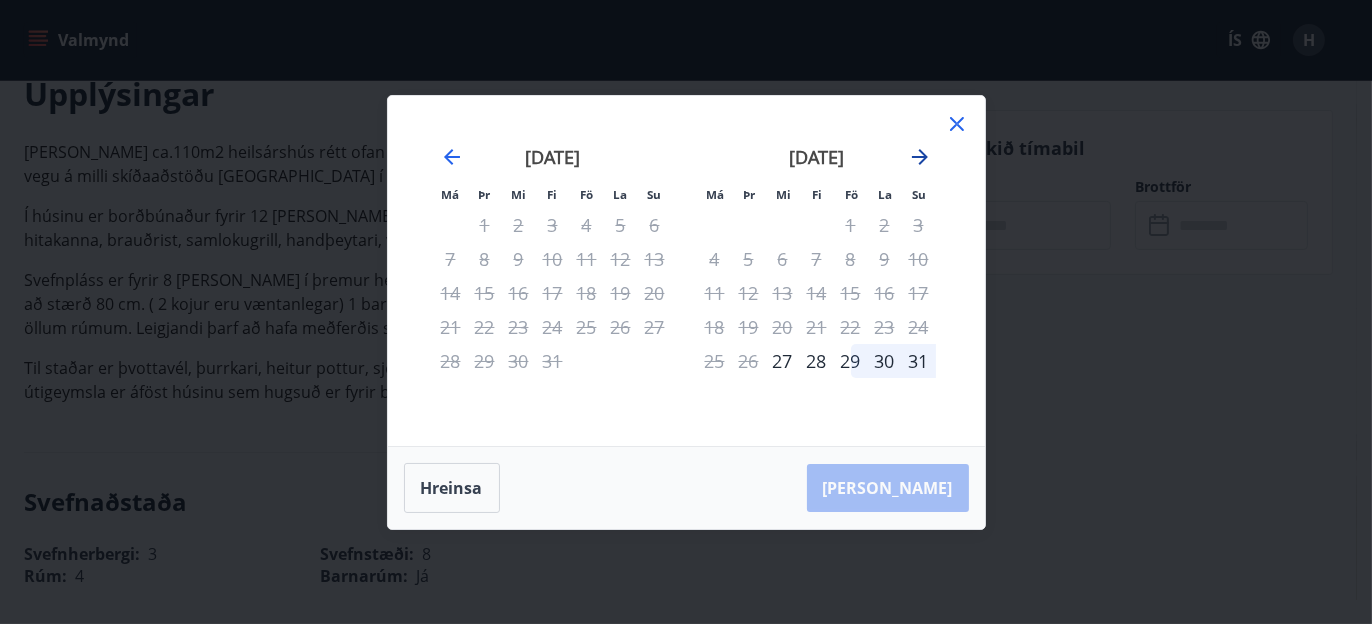 click 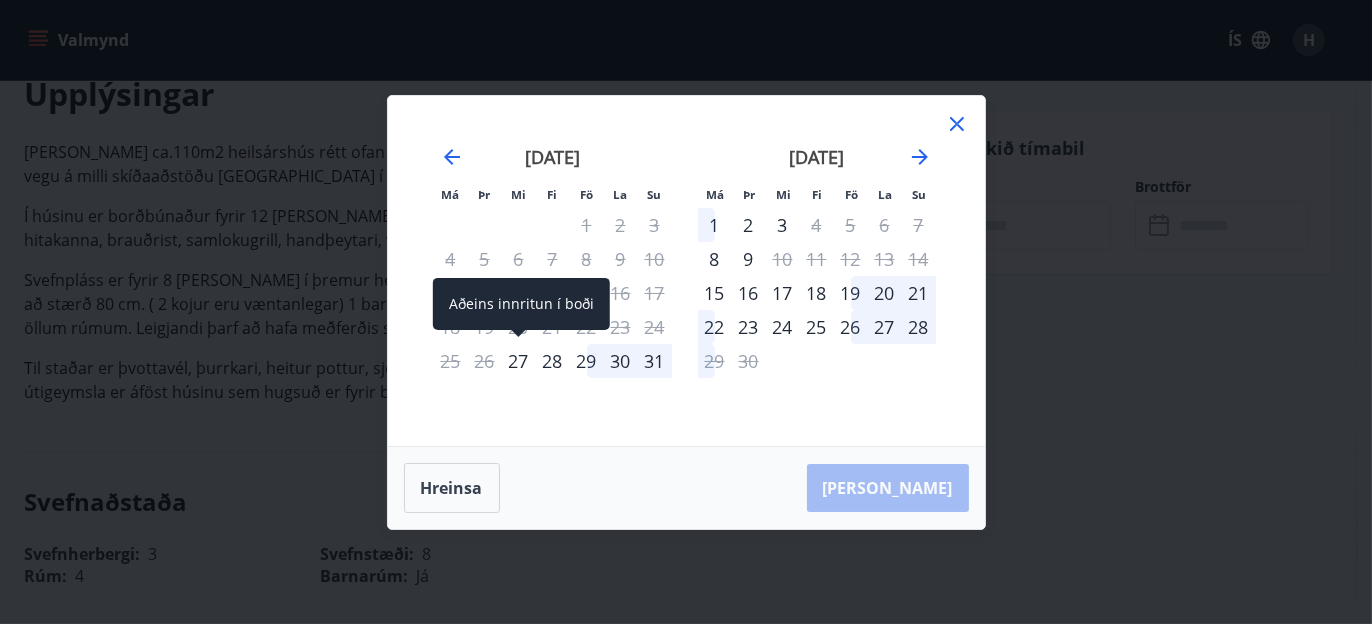 click on "27" at bounding box center [519, 361] 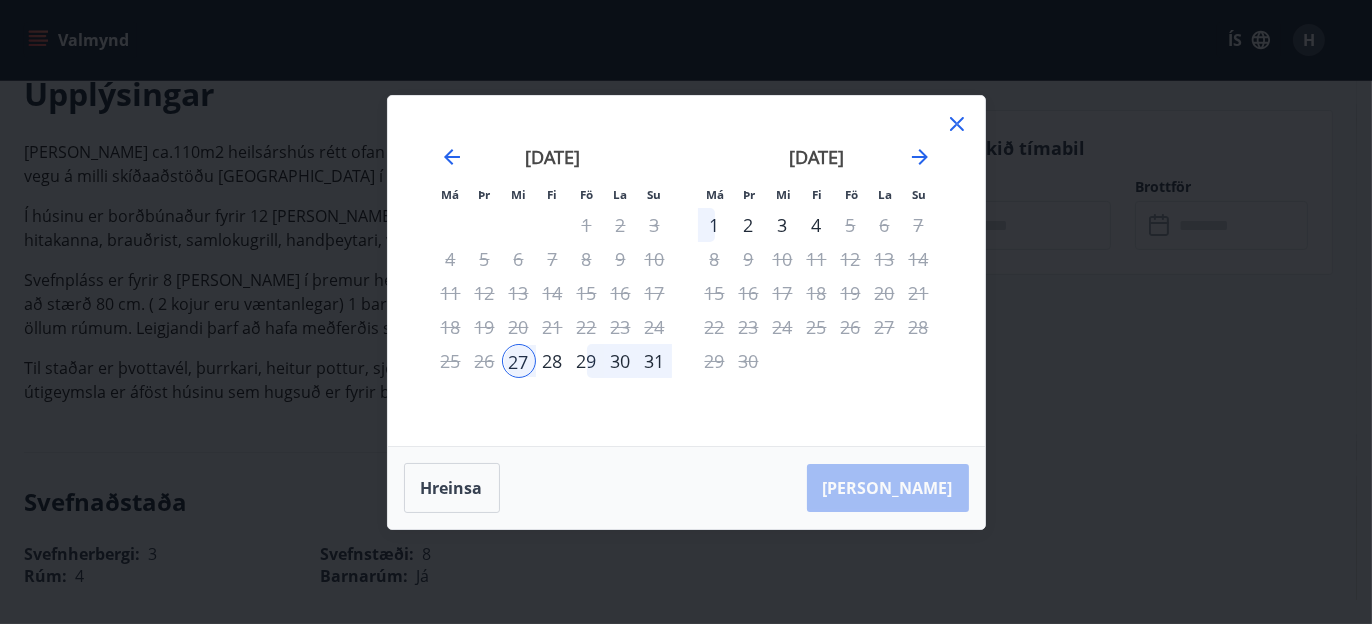 click on "2" at bounding box center [749, 225] 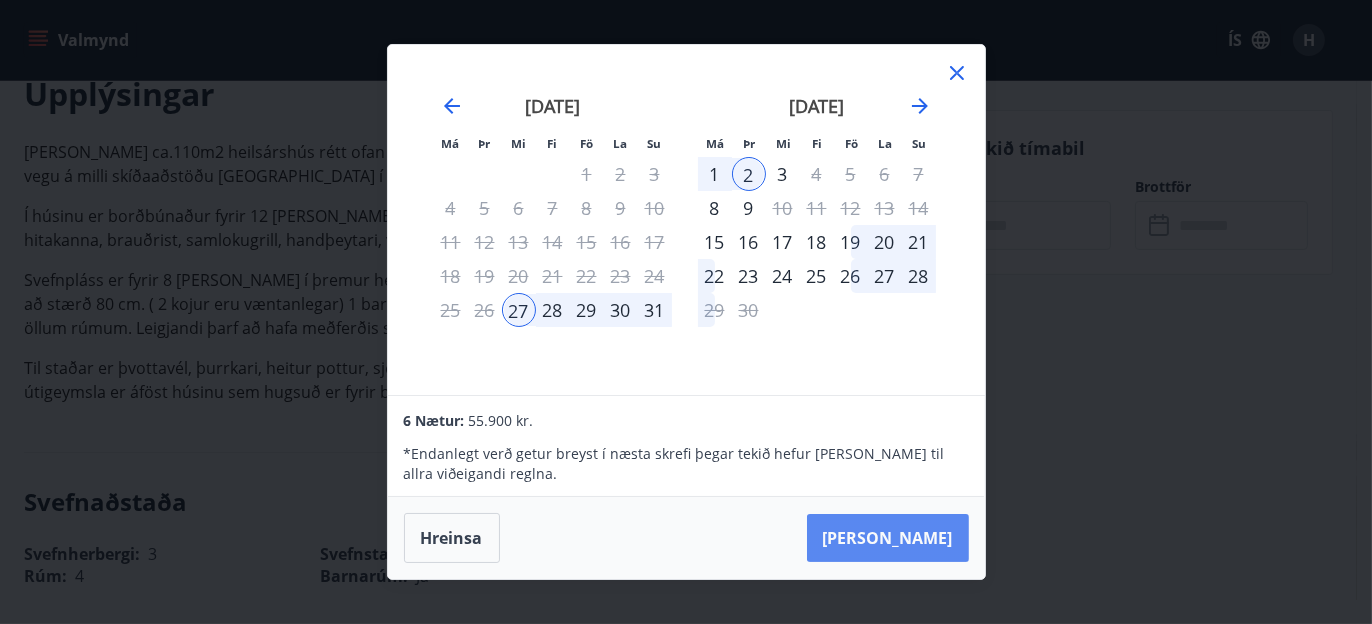 click on "[PERSON_NAME]" at bounding box center (888, 538) 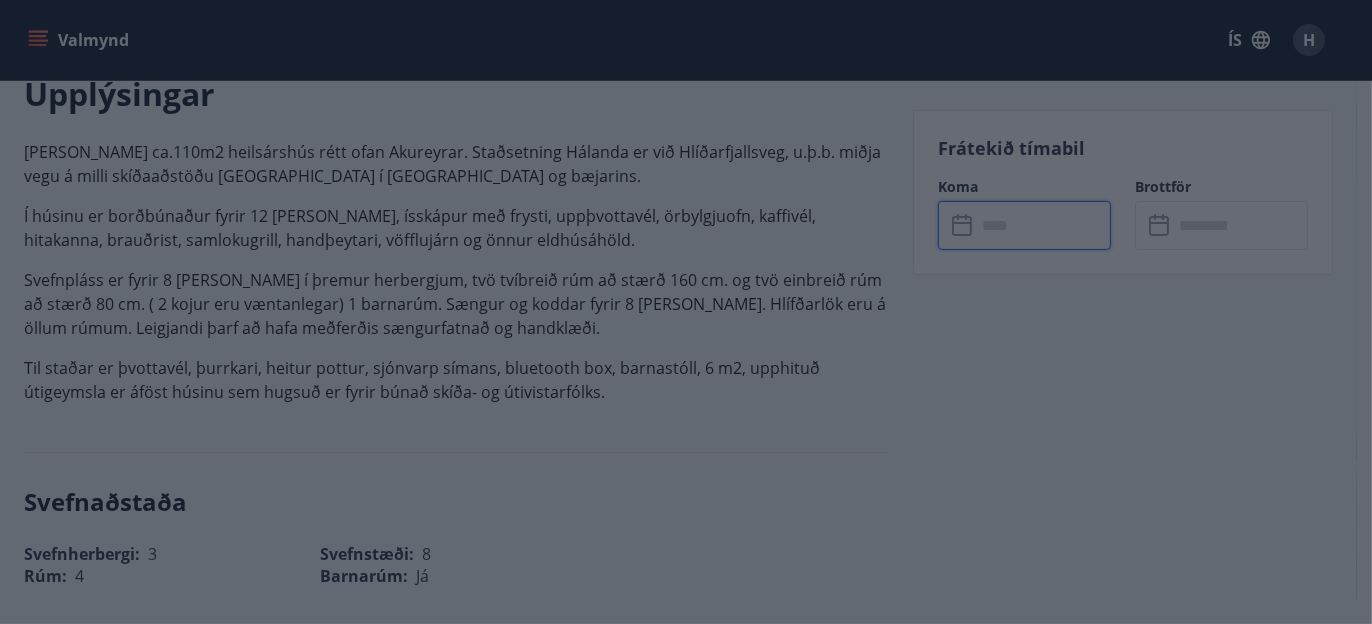 type on "******" 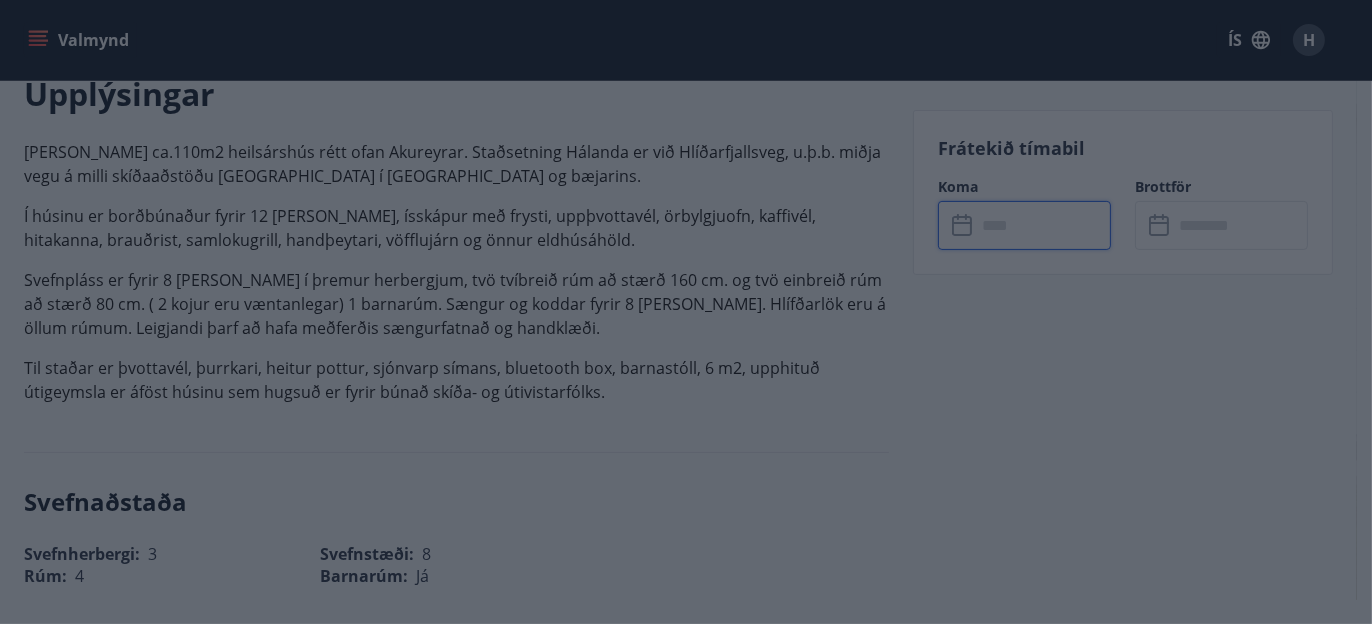 type on "******" 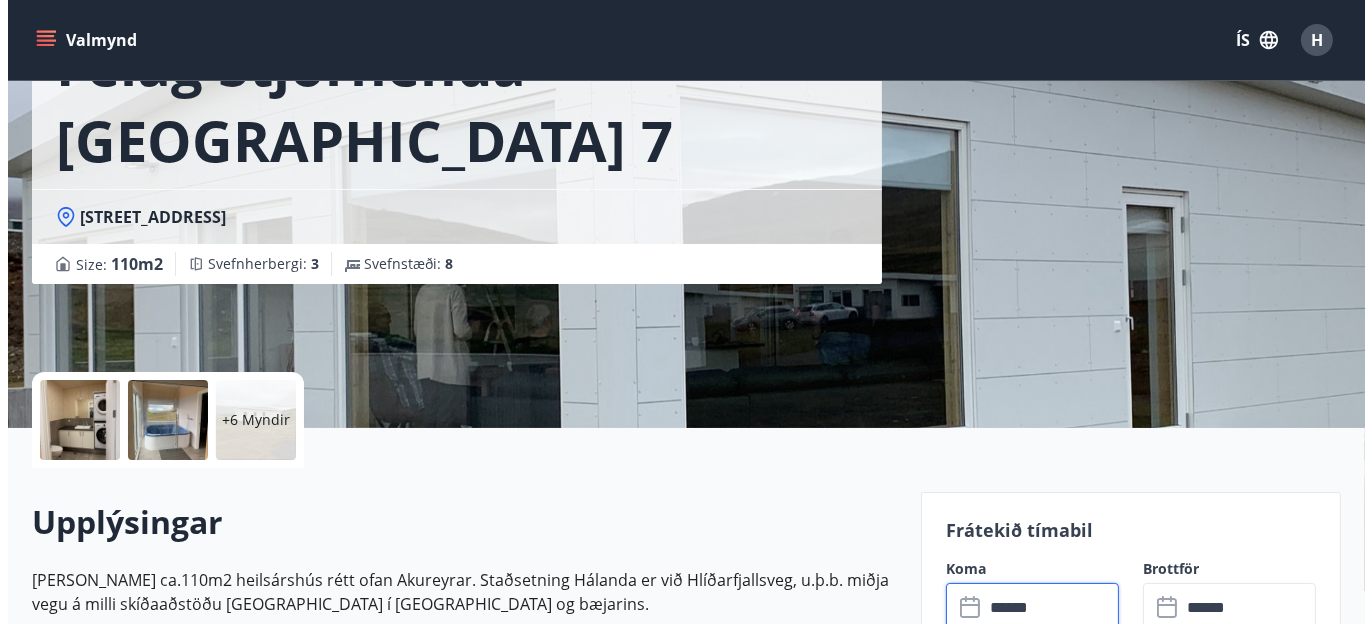 scroll, scrollTop: 200, scrollLeft: 0, axis: vertical 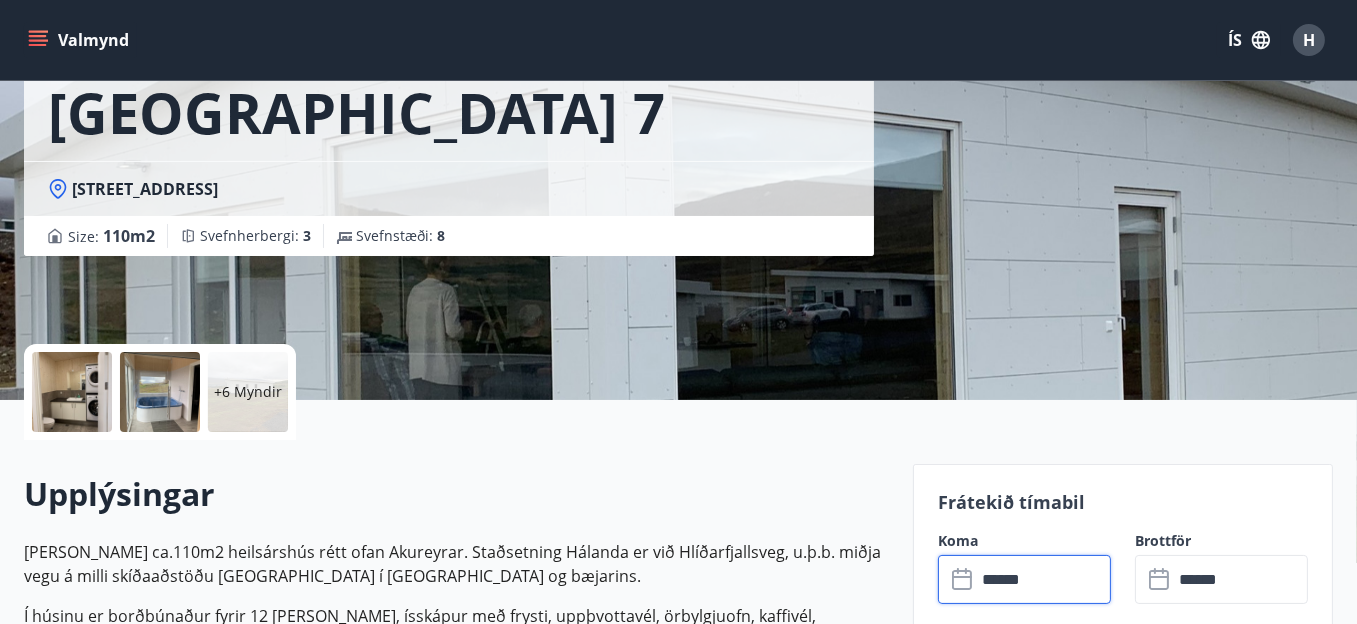 click at bounding box center (72, 392) 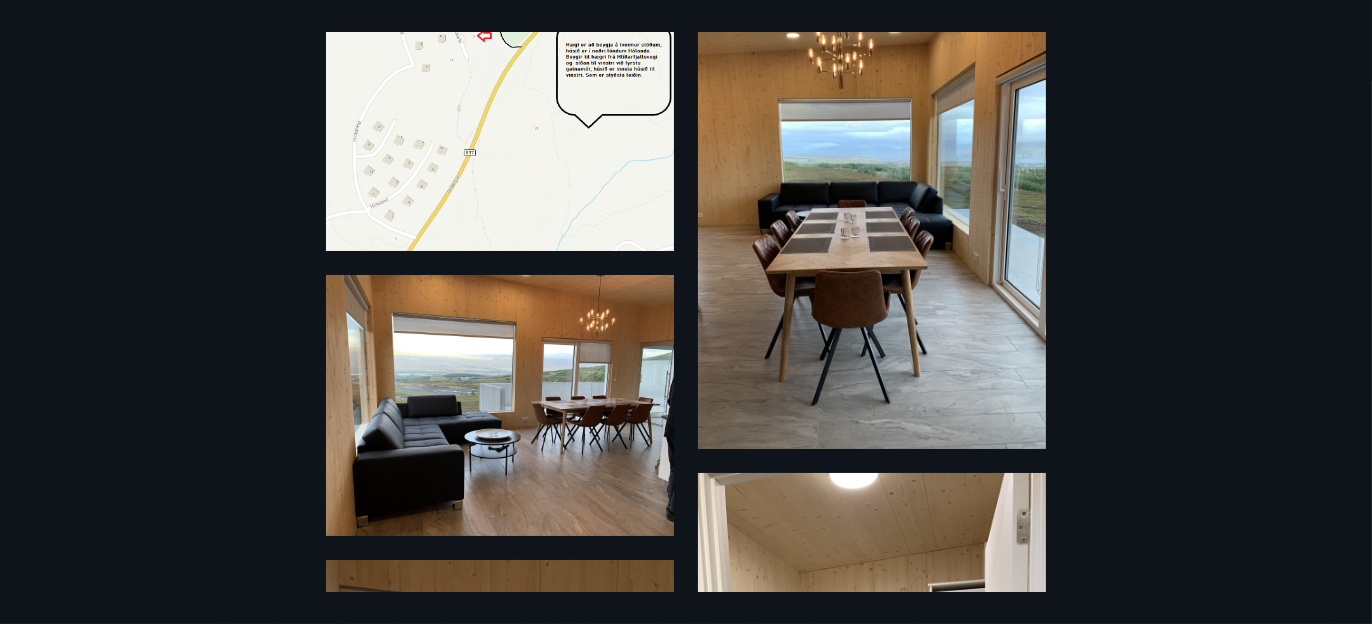 scroll, scrollTop: 0, scrollLeft: 0, axis: both 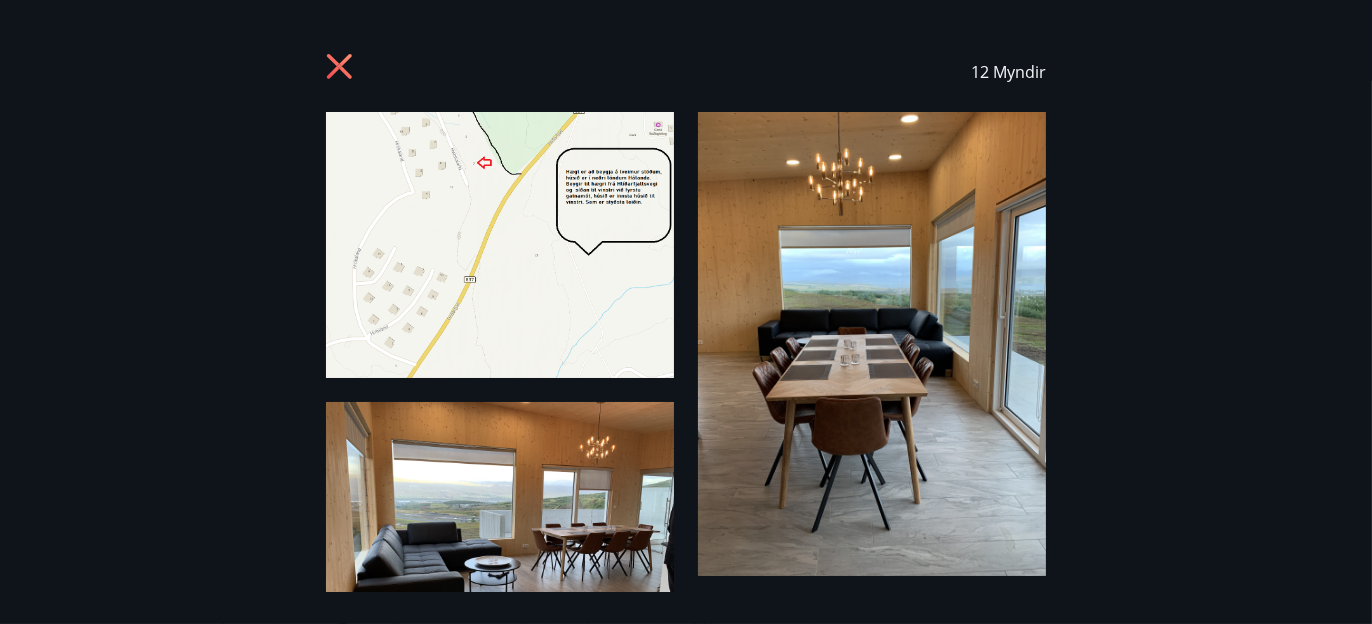 click at bounding box center [500, 245] 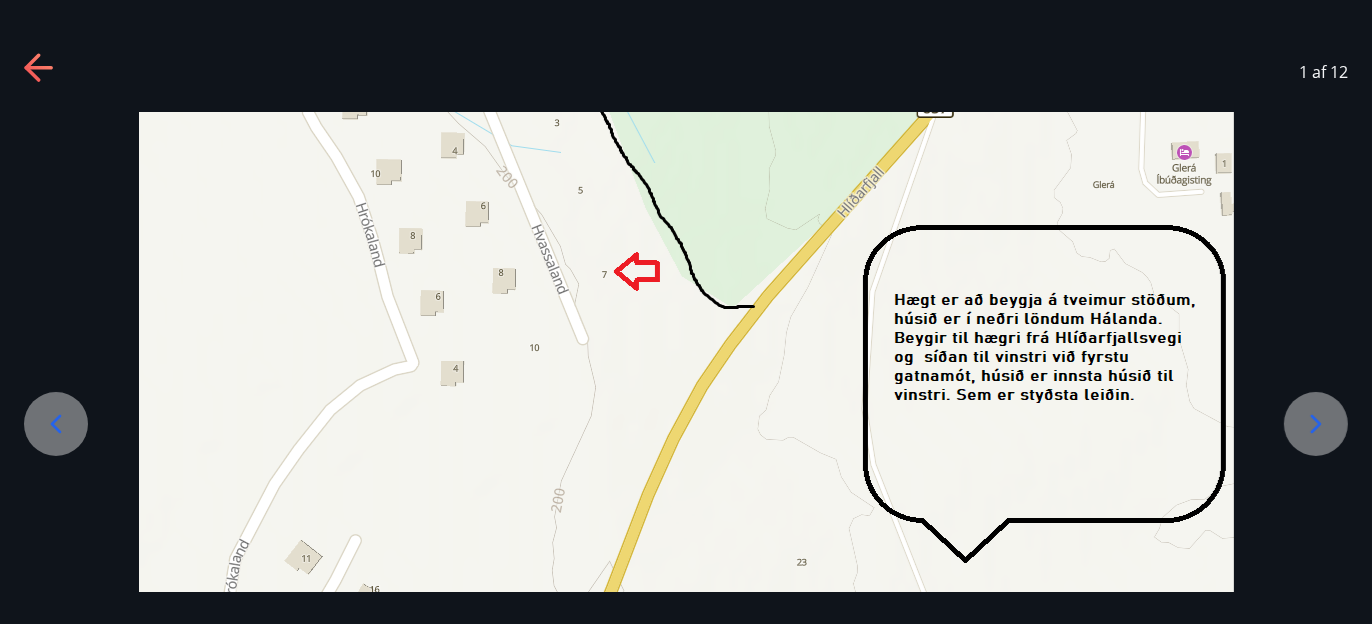 click 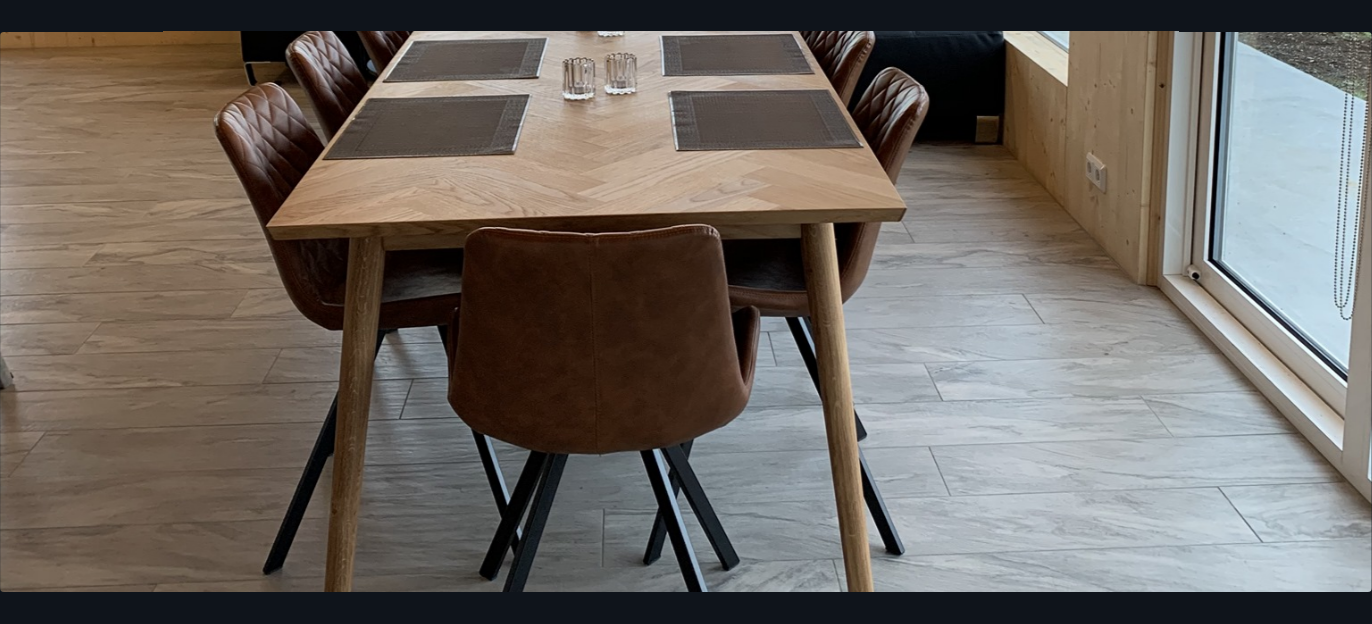 scroll, scrollTop: 648, scrollLeft: 0, axis: vertical 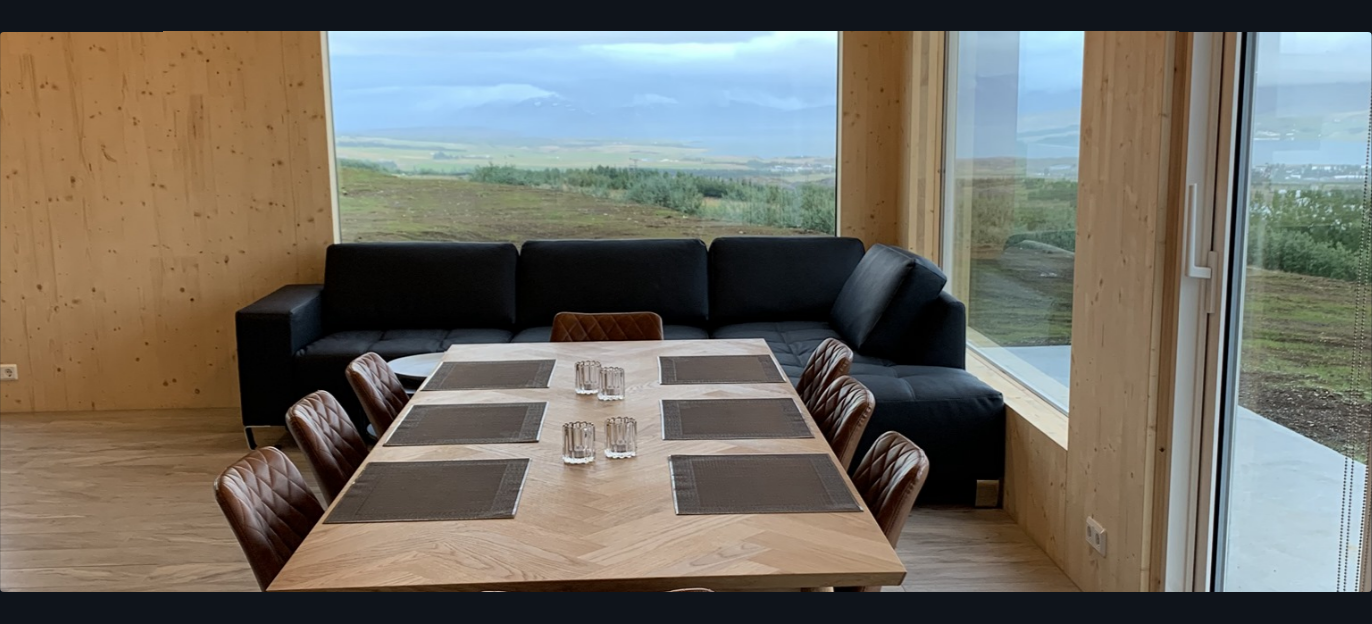 click at bounding box center [686, 378] 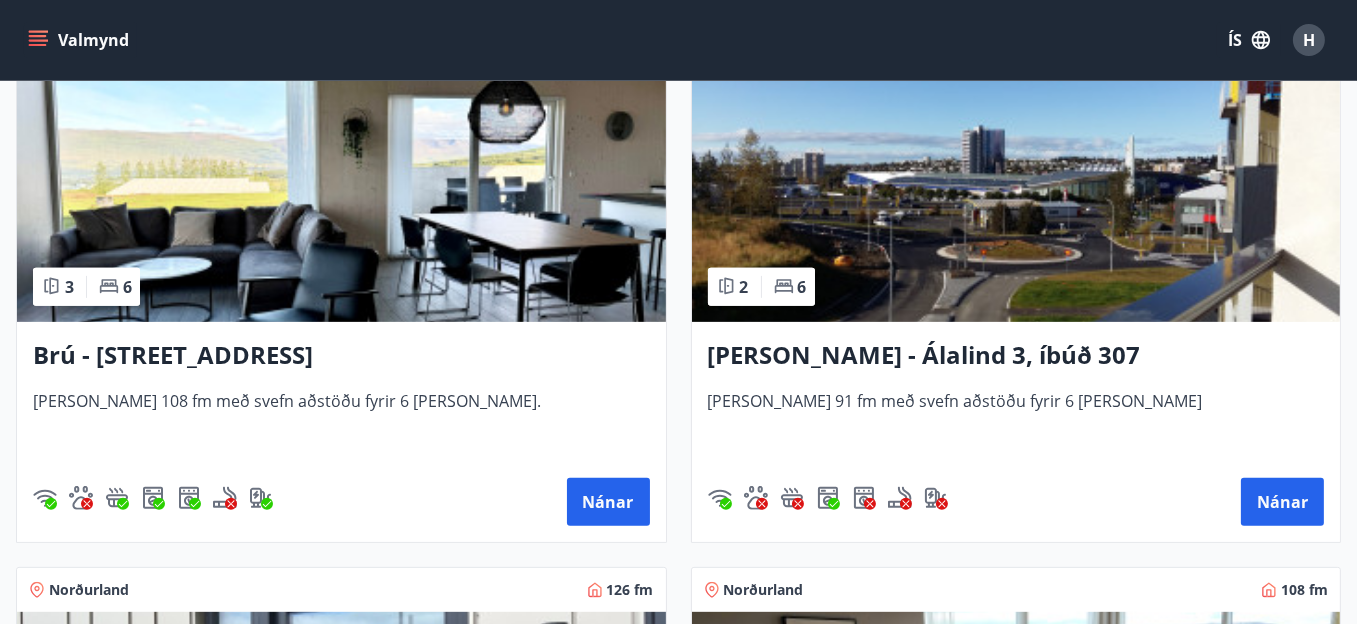 scroll, scrollTop: 1000, scrollLeft: 0, axis: vertical 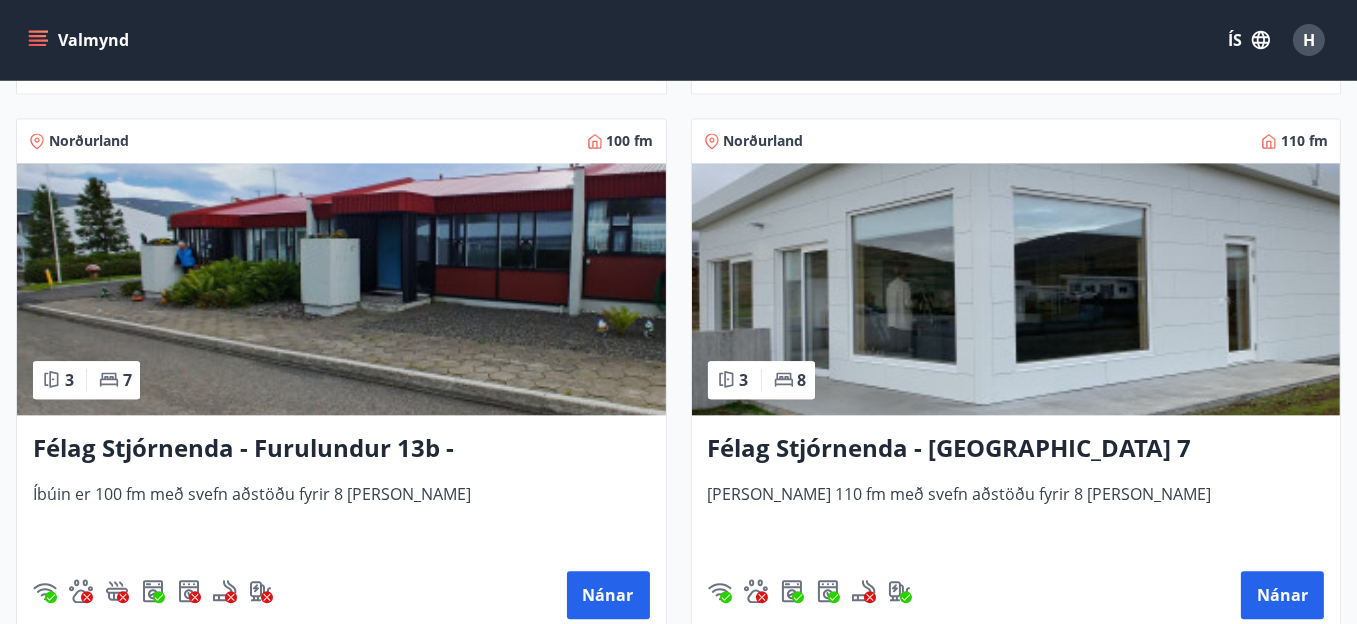 click at bounding box center (1016, 289) 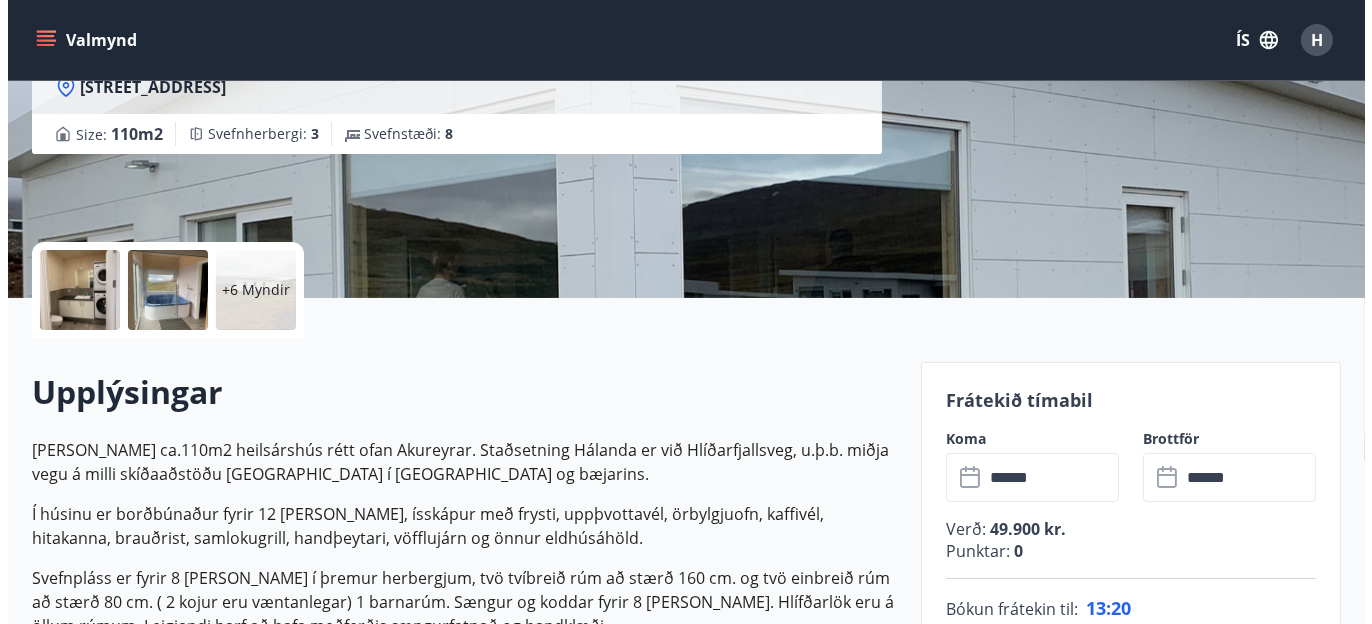 scroll, scrollTop: 300, scrollLeft: 0, axis: vertical 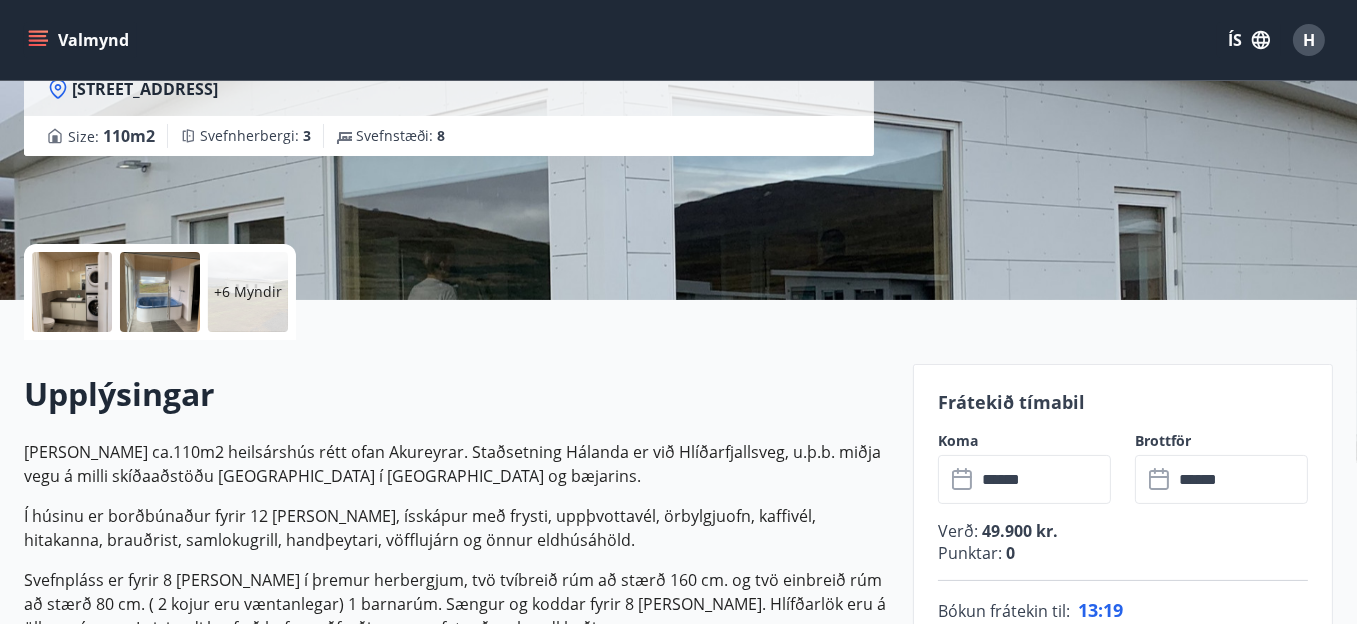 click at bounding box center [72, 292] 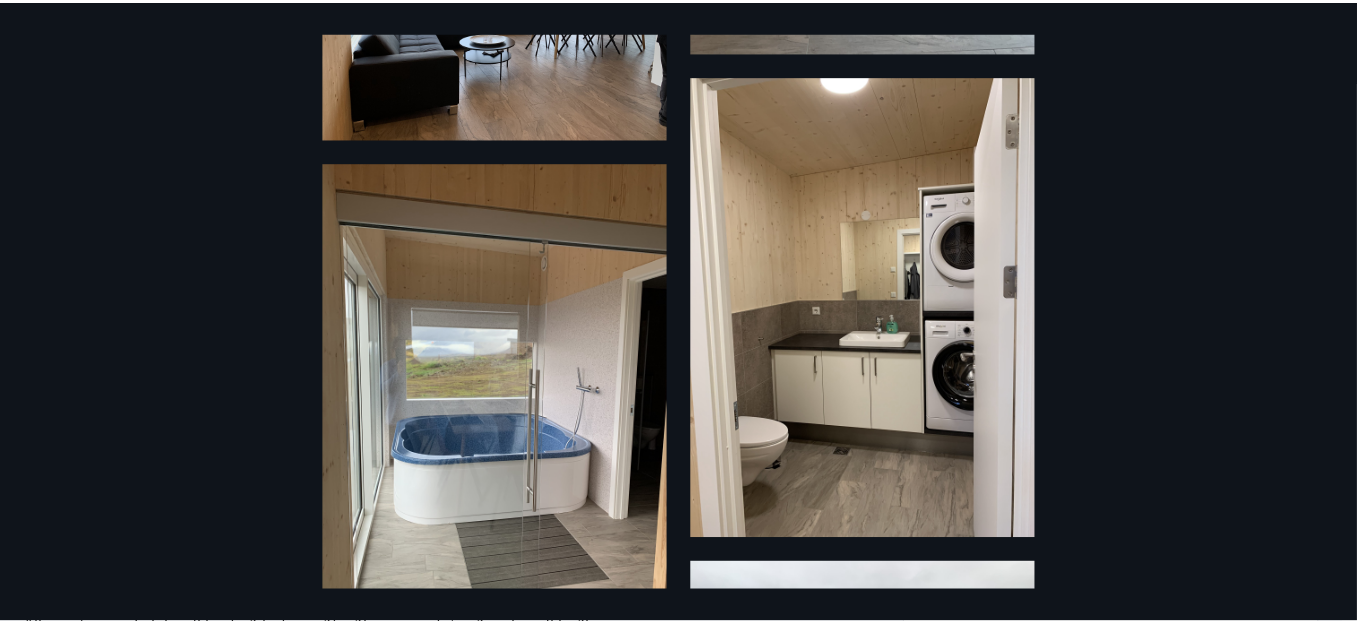 scroll, scrollTop: 0, scrollLeft: 0, axis: both 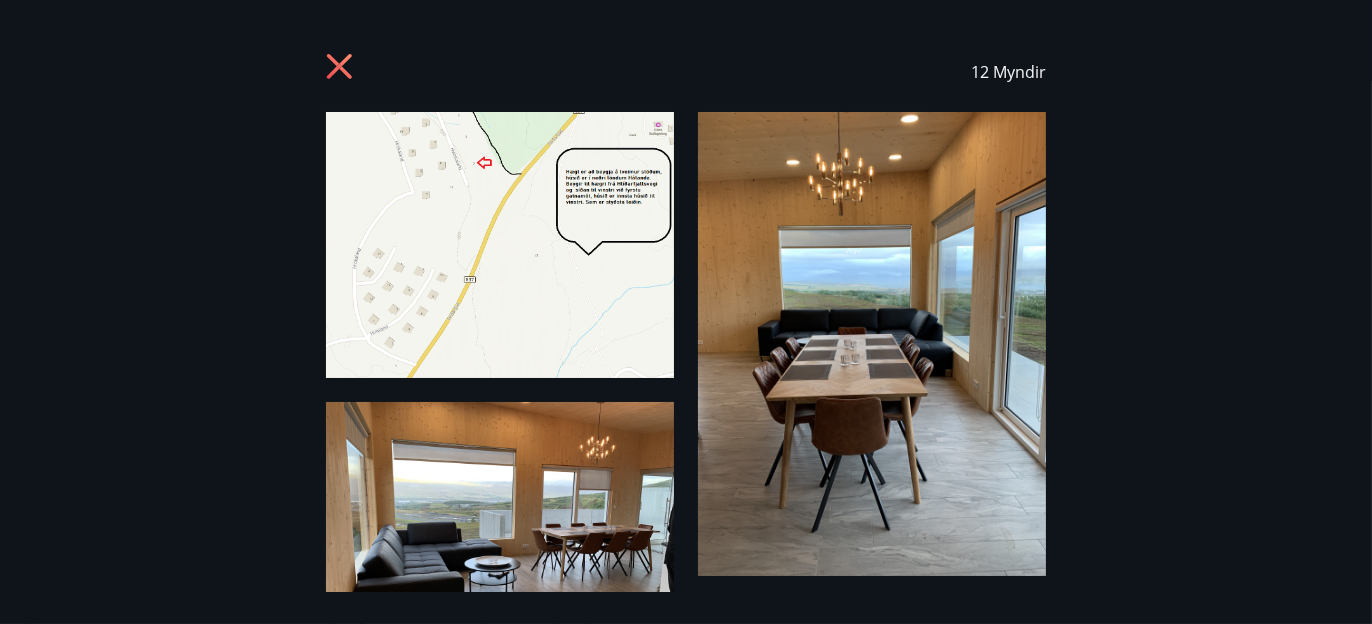 click 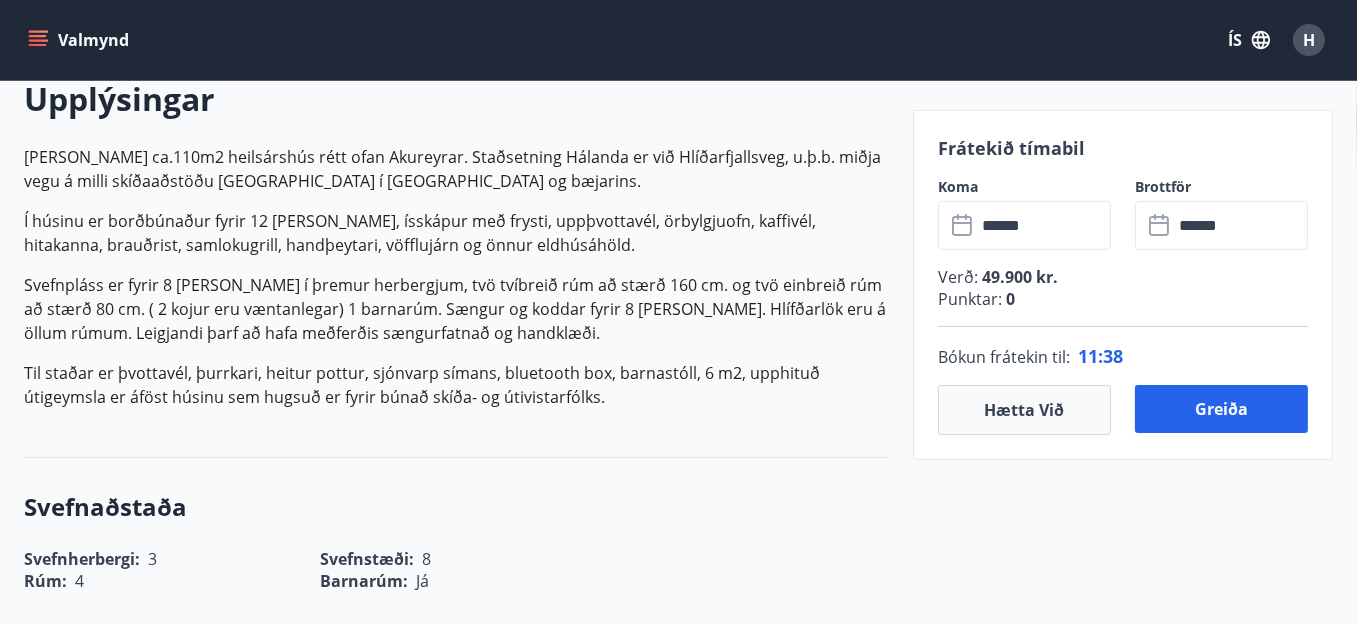 scroll, scrollTop: 600, scrollLeft: 0, axis: vertical 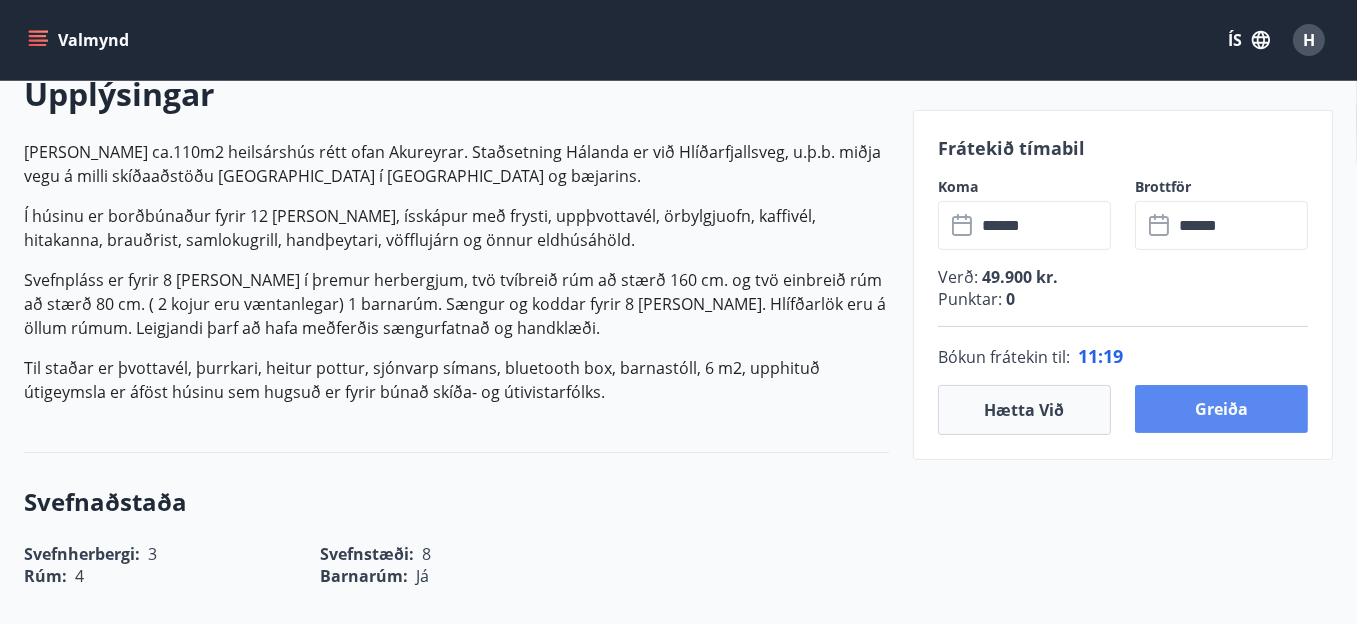 click on "Greiða" at bounding box center (1221, 409) 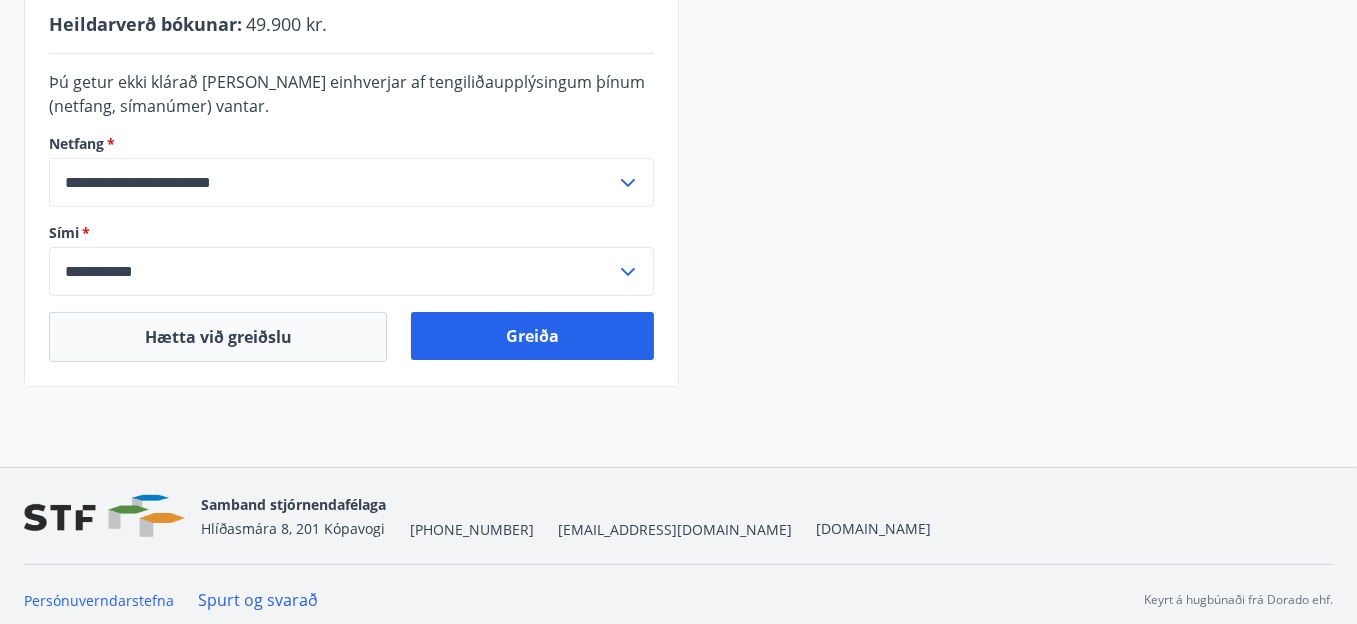 scroll, scrollTop: 700, scrollLeft: 0, axis: vertical 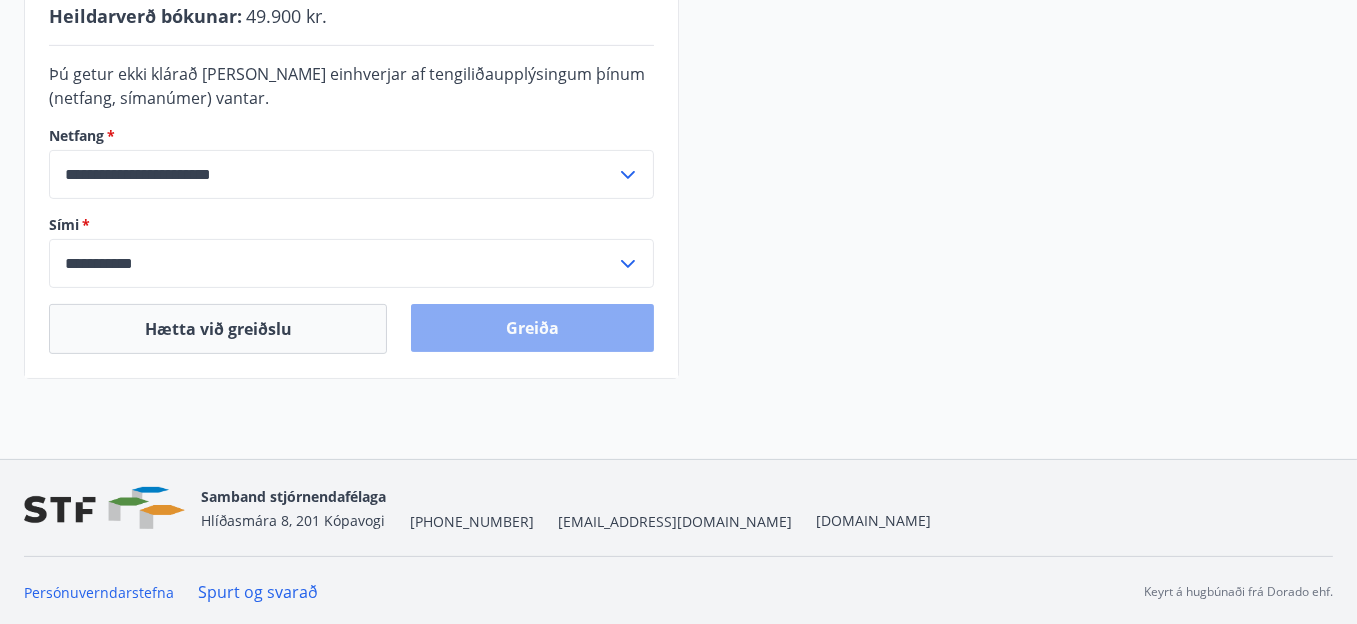 drag, startPoint x: 553, startPoint y: 333, endPoint x: 578, endPoint y: 329, distance: 25.317978 